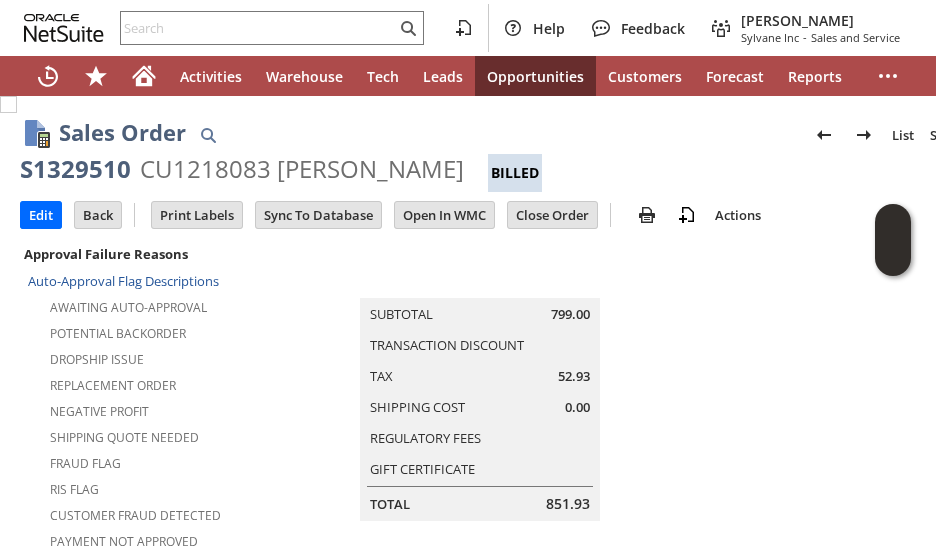 scroll, scrollTop: 0, scrollLeft: 0, axis: both 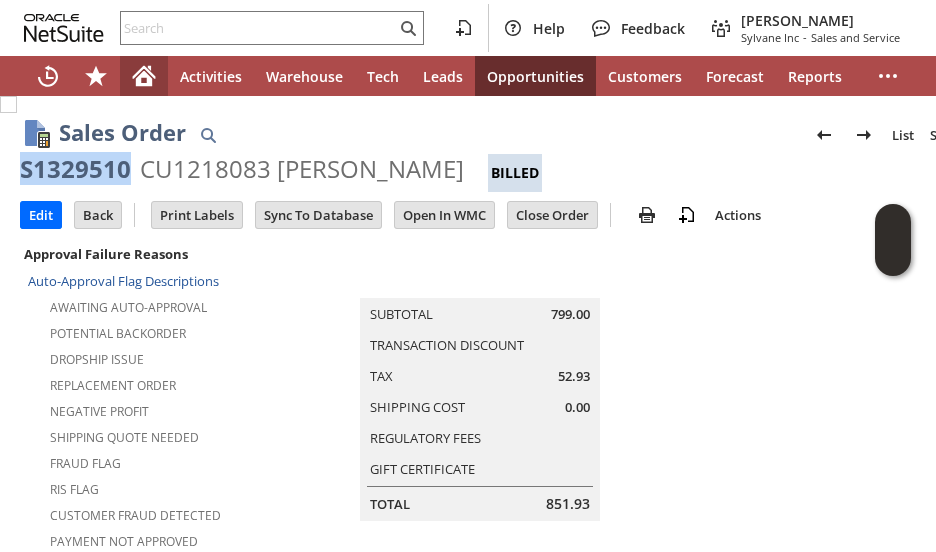 click 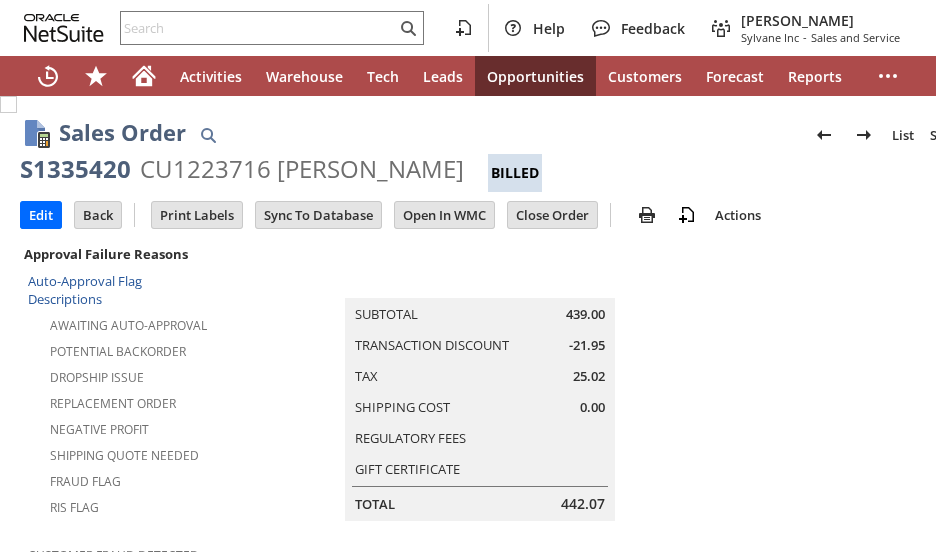 scroll, scrollTop: 0, scrollLeft: 0, axis: both 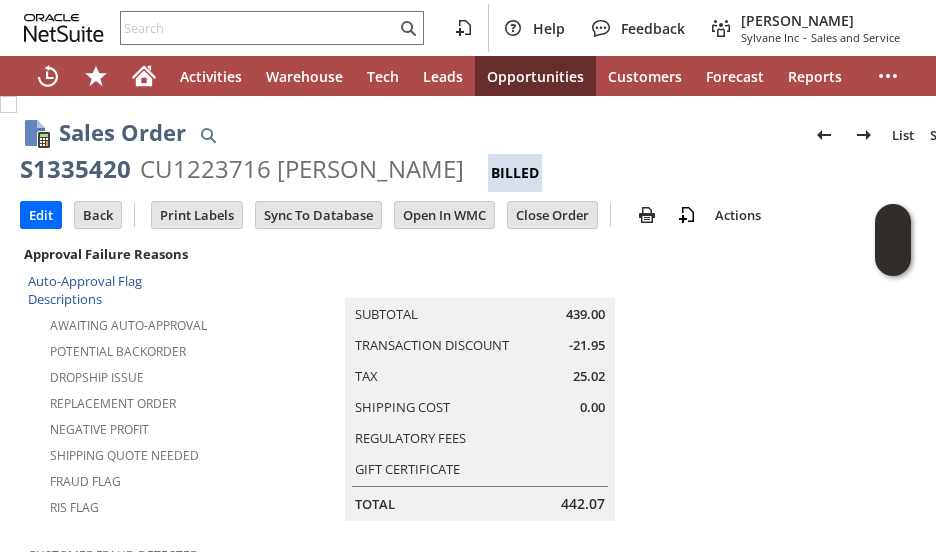 click on "Summary
Subtotal
439.00
Transaction Discount
-21.95
Tax
25.02
Shipping Cost
0.00
Regulatory Fees
Gift Certificate
Total
442.07" at bounding box center (500, 381) 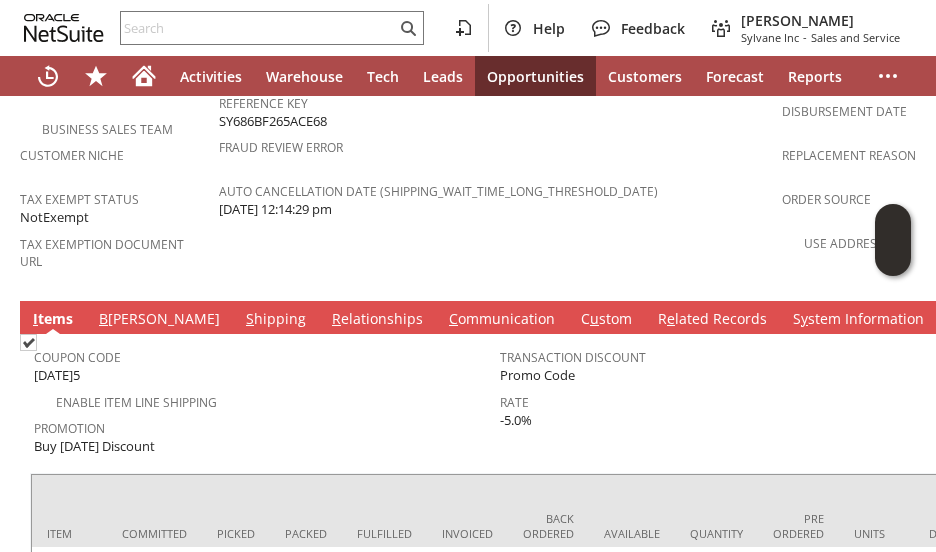 scroll, scrollTop: 1562, scrollLeft: 0, axis: vertical 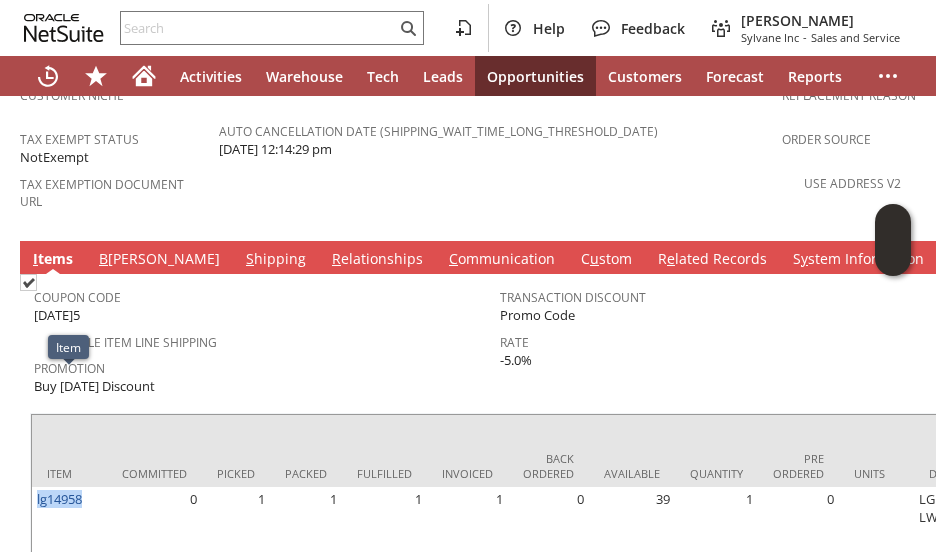drag, startPoint x: 92, startPoint y: 387, endPoint x: 62, endPoint y: 359, distance: 41.036568 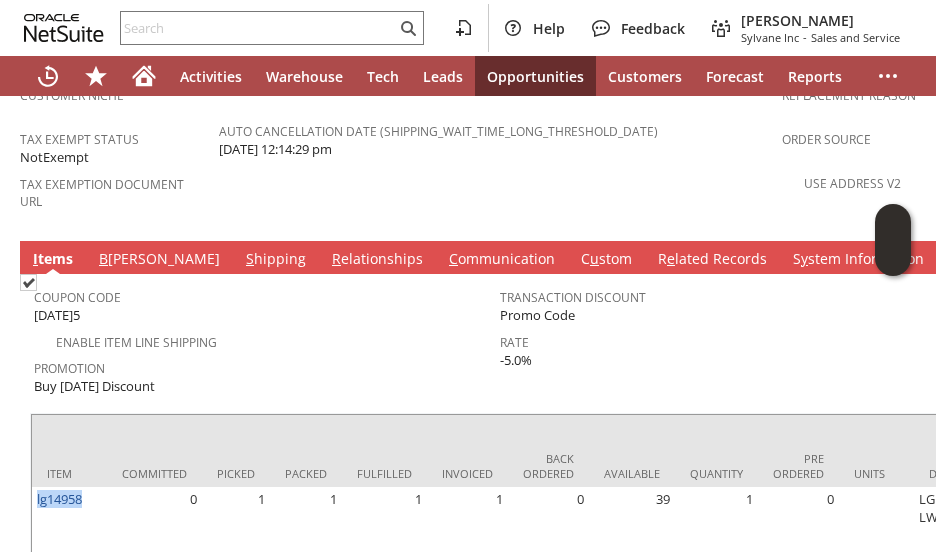 copy on "lg14958" 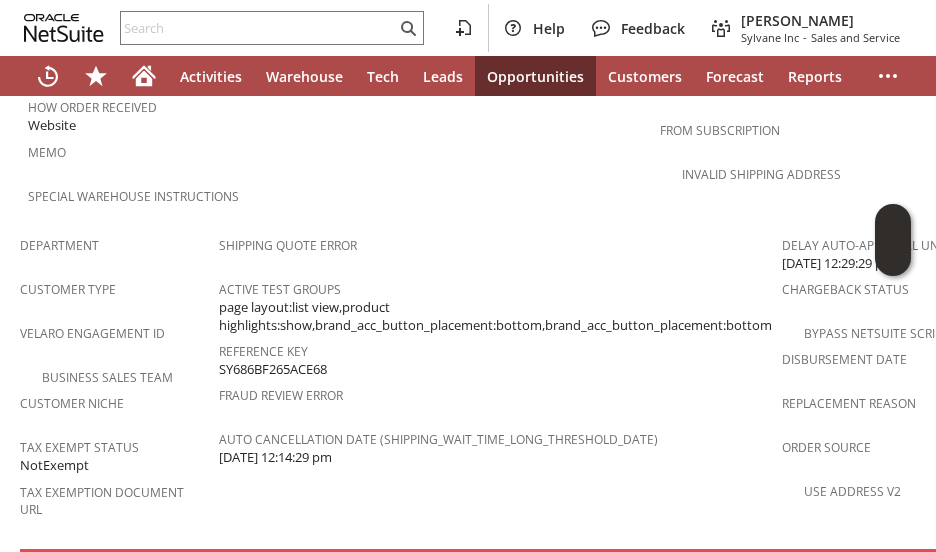 scroll, scrollTop: 1562, scrollLeft: 0, axis: vertical 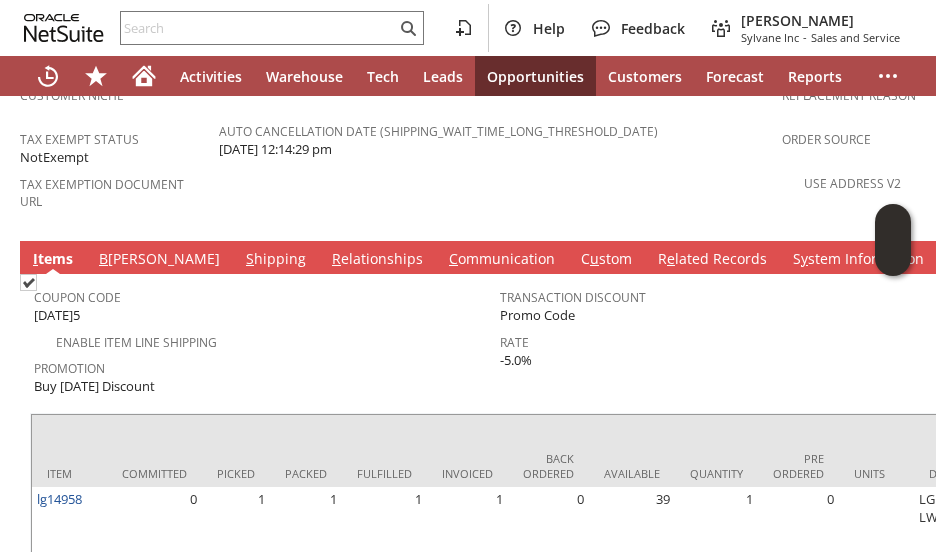 click on "Promotion" at bounding box center [262, 365] 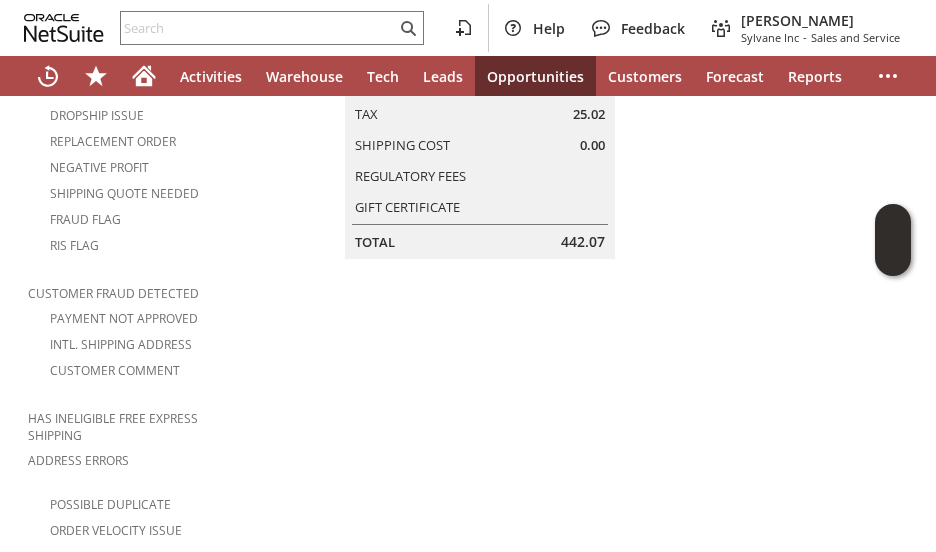 scroll, scrollTop: 0, scrollLeft: 0, axis: both 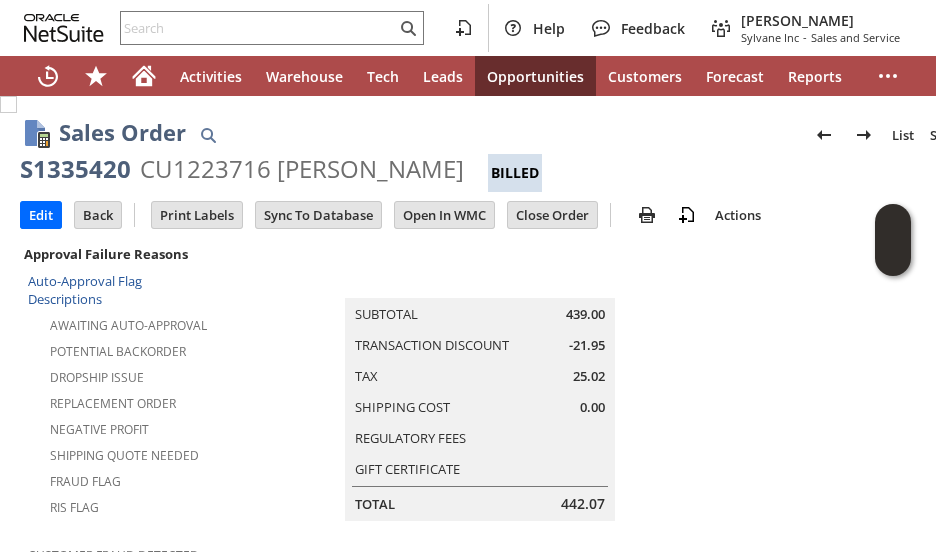 click on "Summary
Subtotal
439.00
Transaction Discount
-21.95
Tax
25.02
Shipping Cost
0.00
Regulatory Fees
Gift Certificate
Total
442.07" at bounding box center (500, 381) 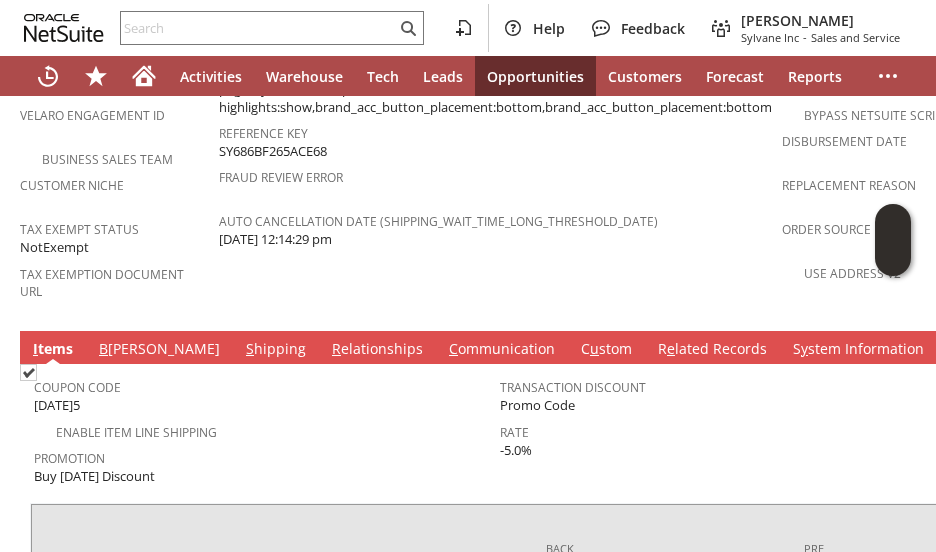scroll, scrollTop: 1500, scrollLeft: 0, axis: vertical 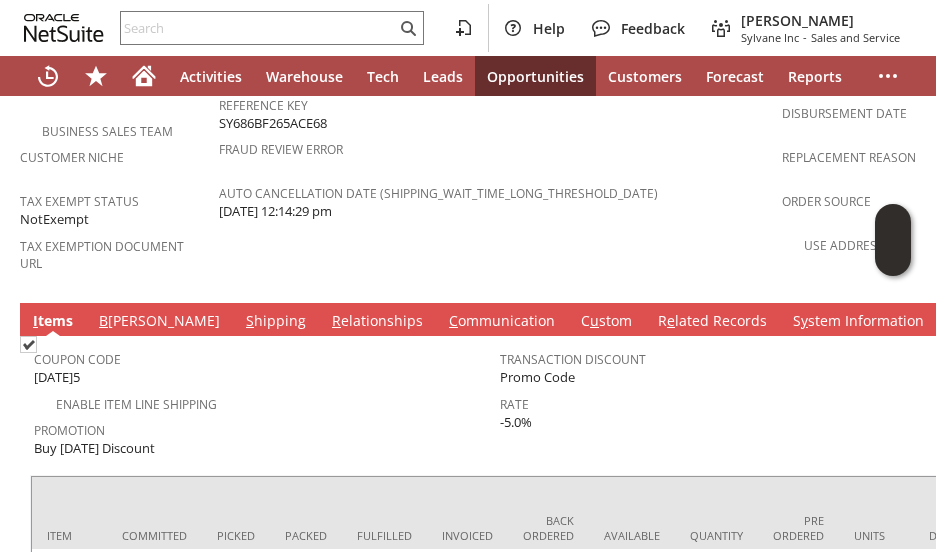 click on "C ommunication" at bounding box center (502, 322) 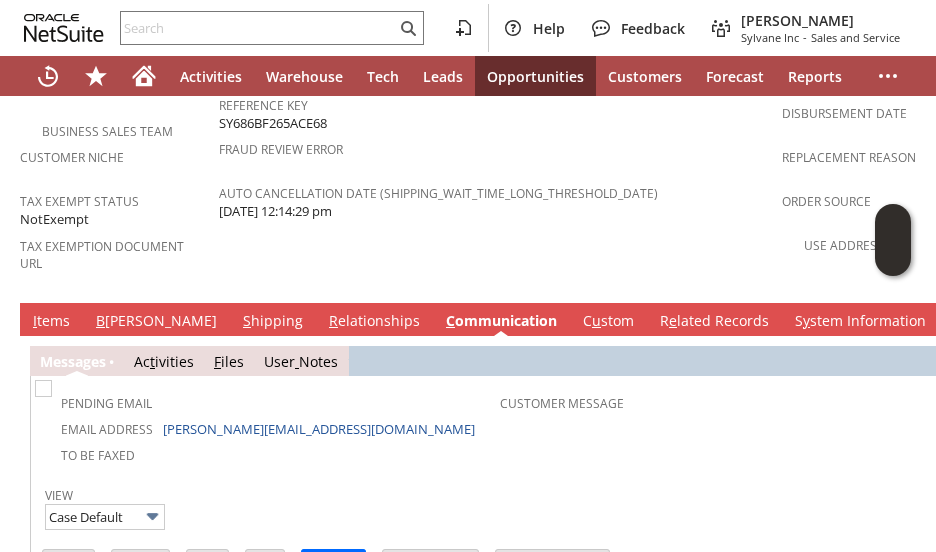 scroll, scrollTop: 0, scrollLeft: 0, axis: both 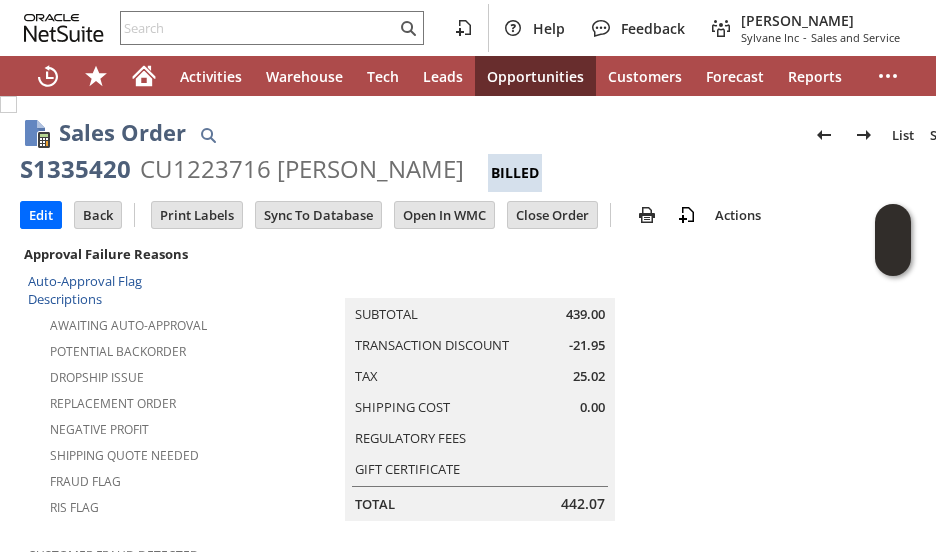 click on "S1335420" at bounding box center (75, 169) 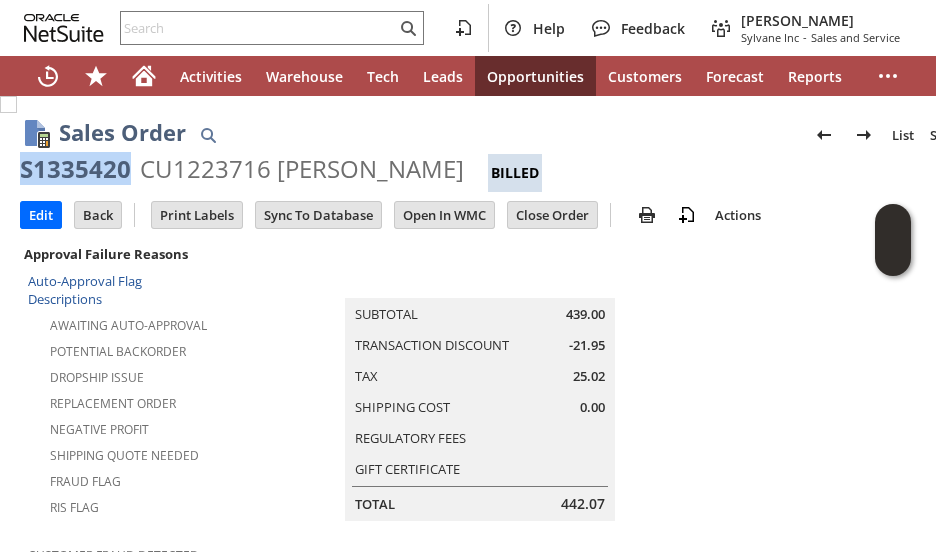 click on "S1335420" at bounding box center (75, 169) 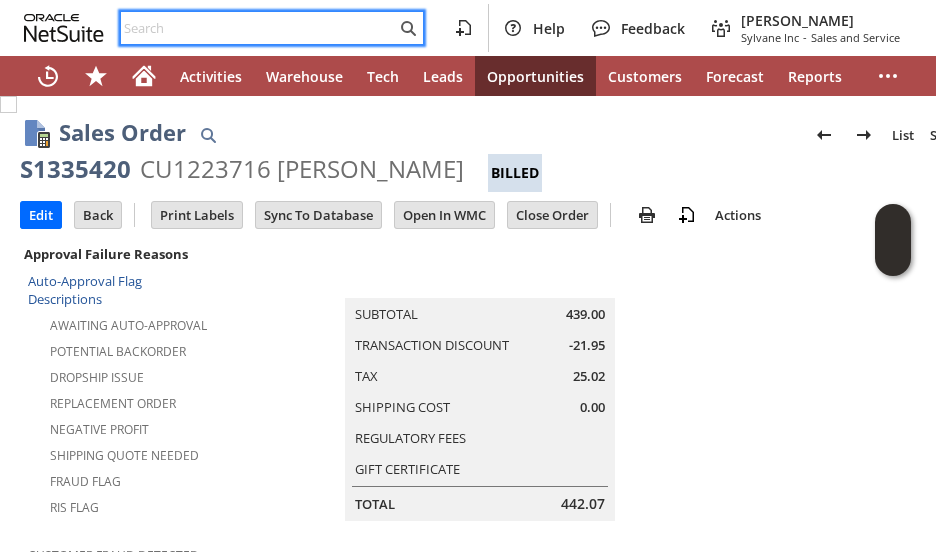 click at bounding box center [258, 28] 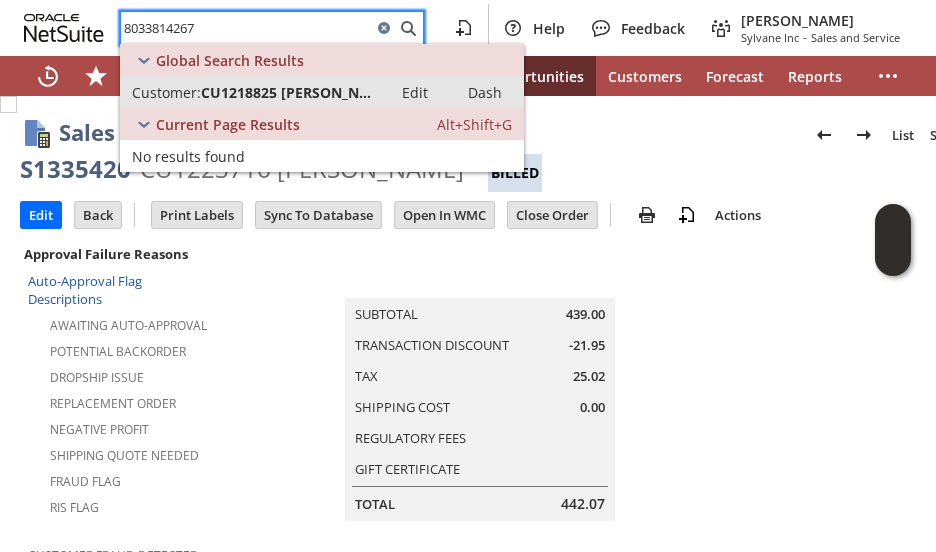 type on "8033814267" 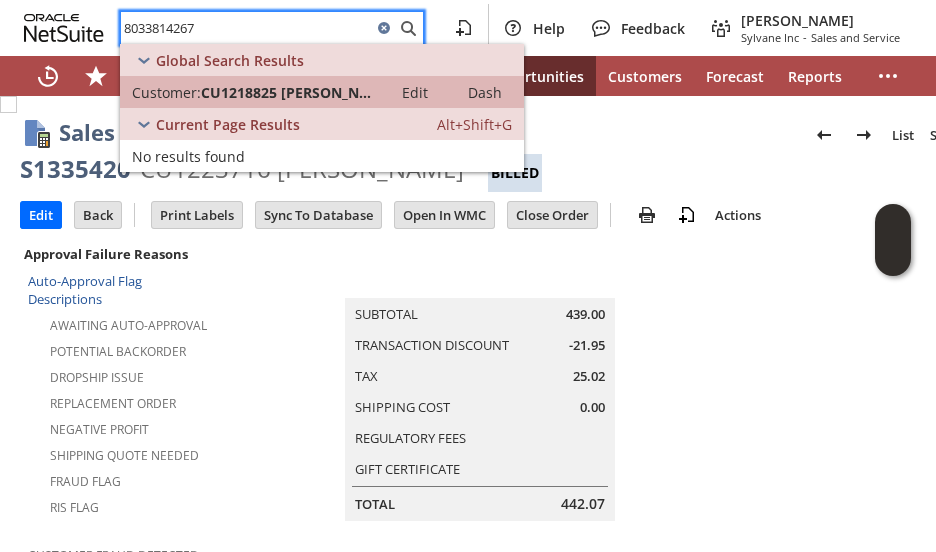 click on "CU1218825 brian petrano" at bounding box center (290, 92) 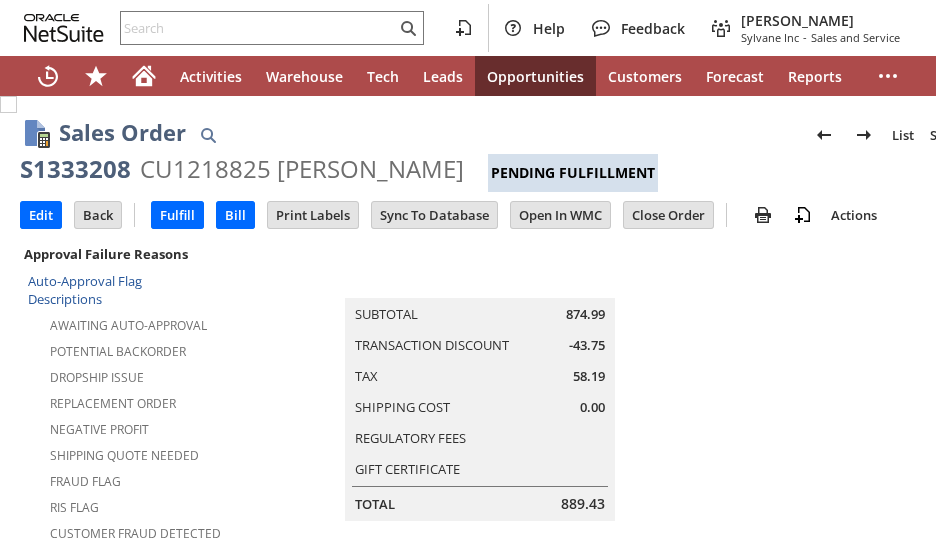 scroll, scrollTop: 0, scrollLeft: 0, axis: both 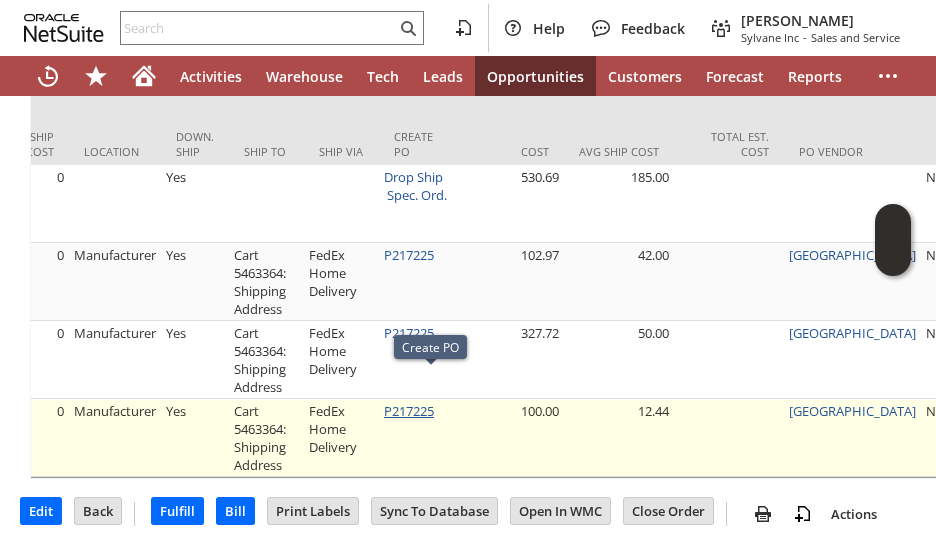 click on "P217225" at bounding box center (409, 411) 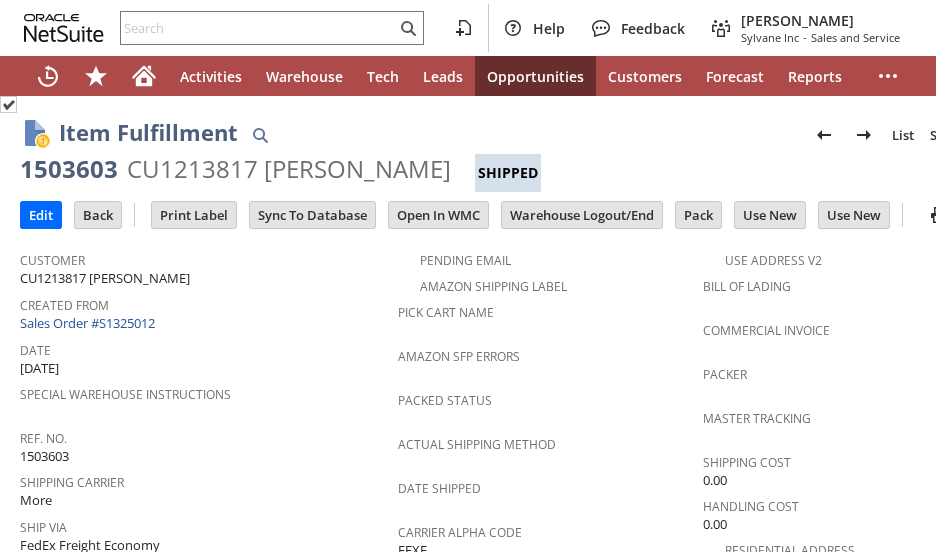 scroll, scrollTop: 0, scrollLeft: 0, axis: both 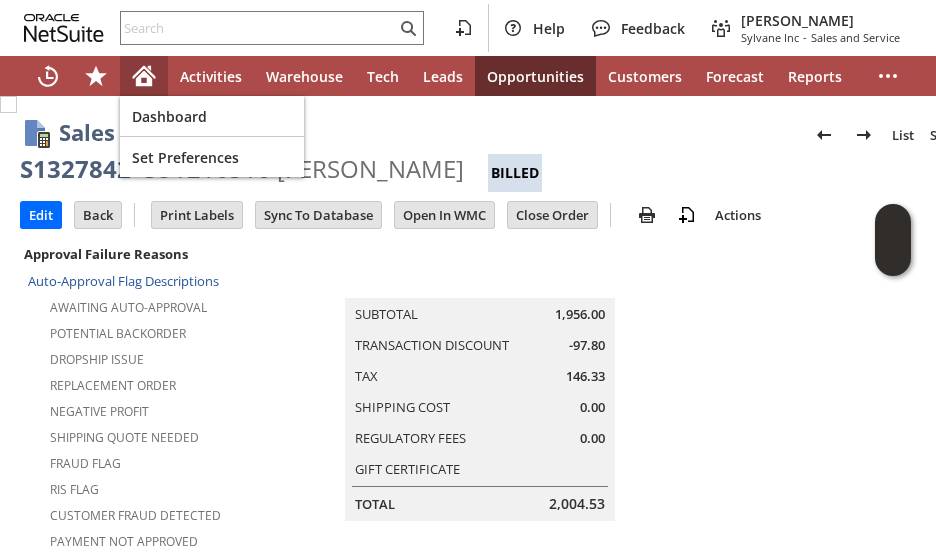 click 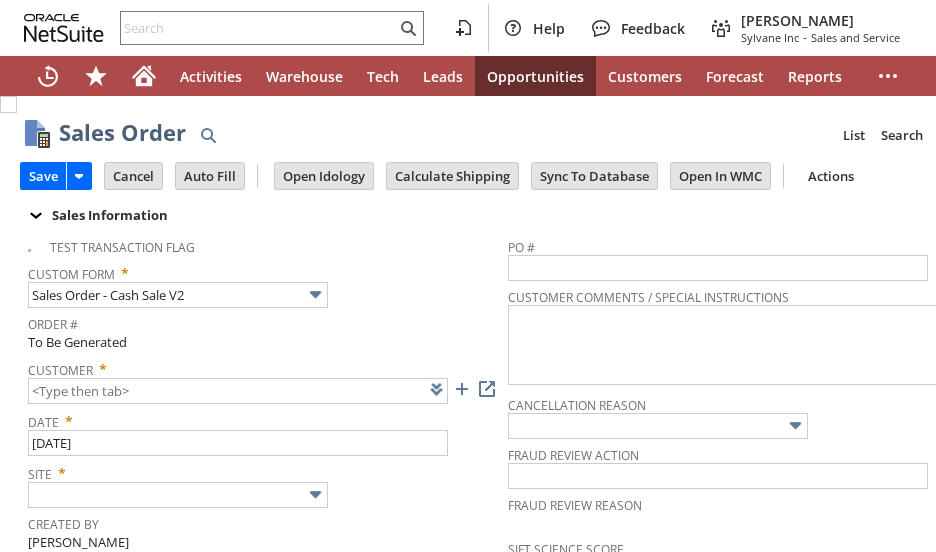 type on "Intelligent Recommendations ⁰" 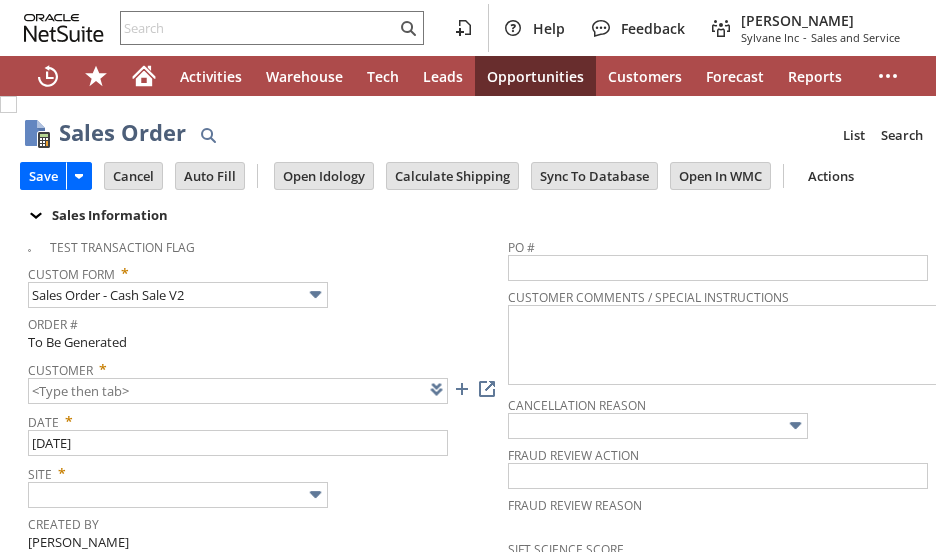 scroll, scrollTop: 0, scrollLeft: 0, axis: both 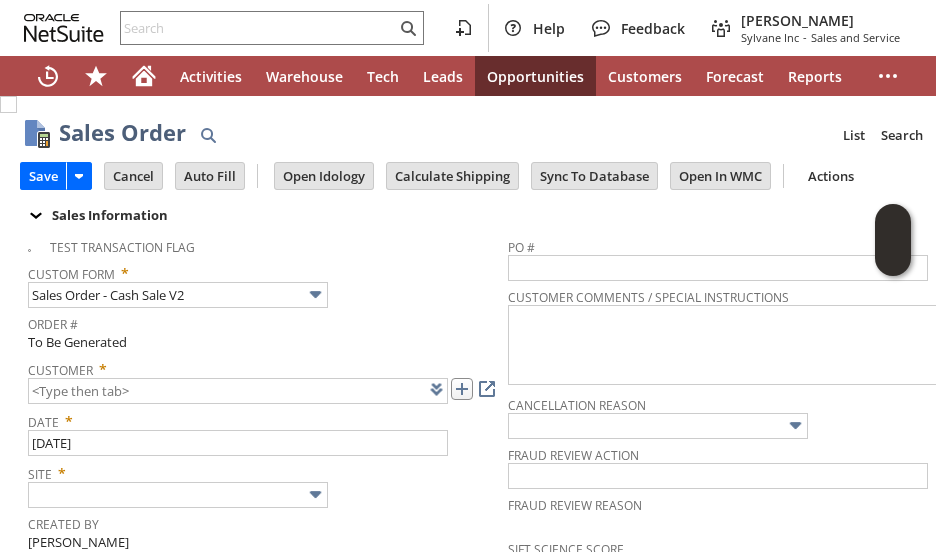 click at bounding box center (462, 389) 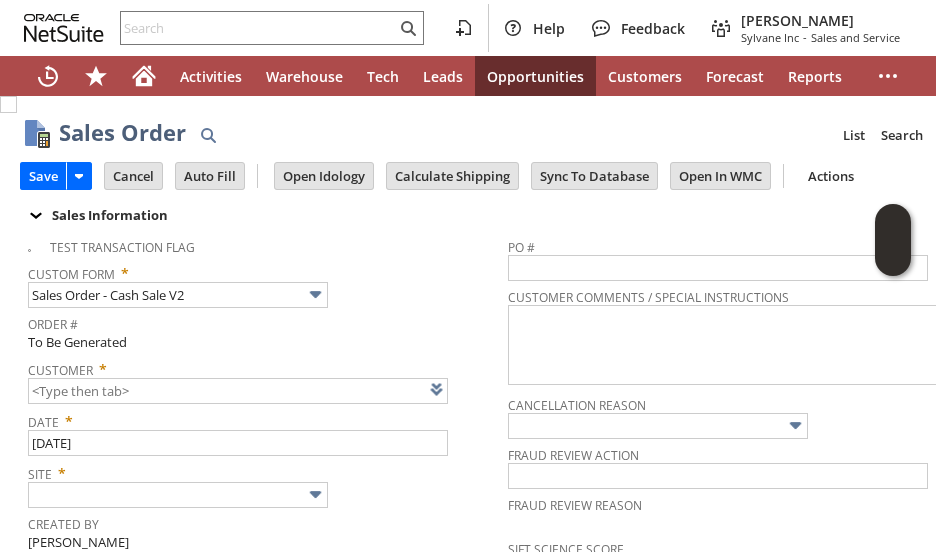type on "CU1225183 Paul Murray" 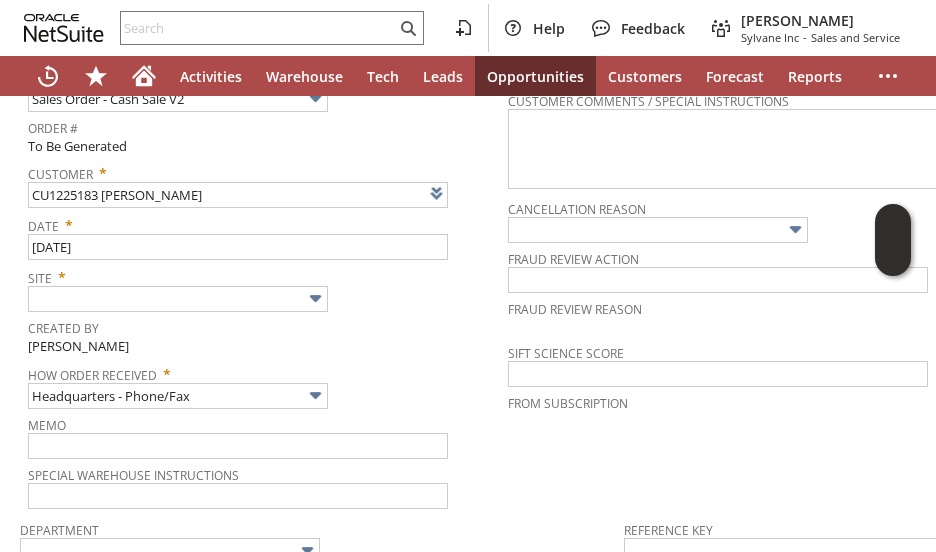 scroll, scrollTop: 200, scrollLeft: 0, axis: vertical 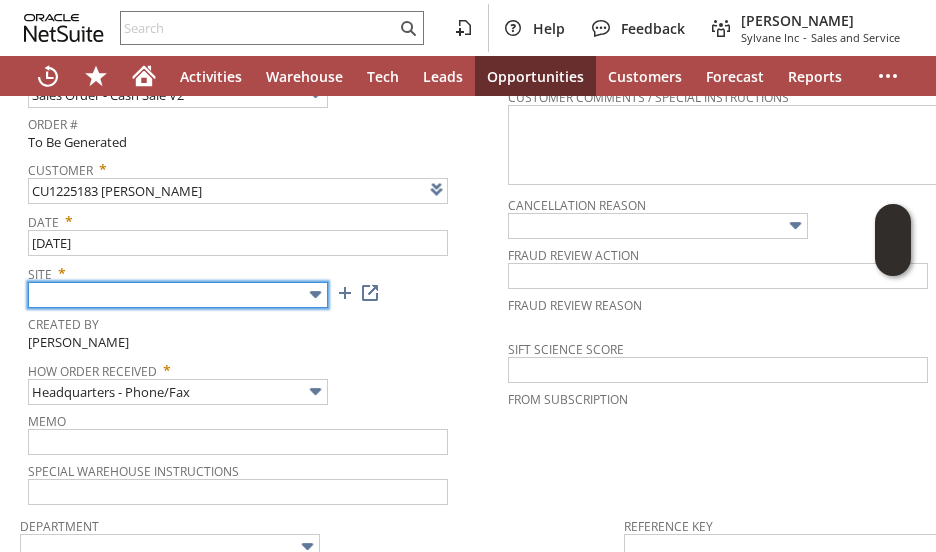 click at bounding box center [178, 295] 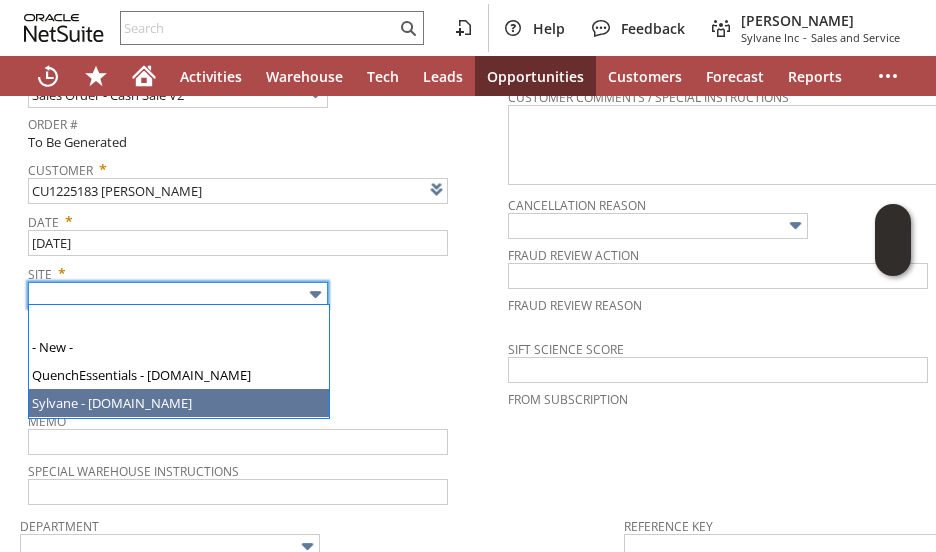 type on "Sylvane - [DOMAIN_NAME]" 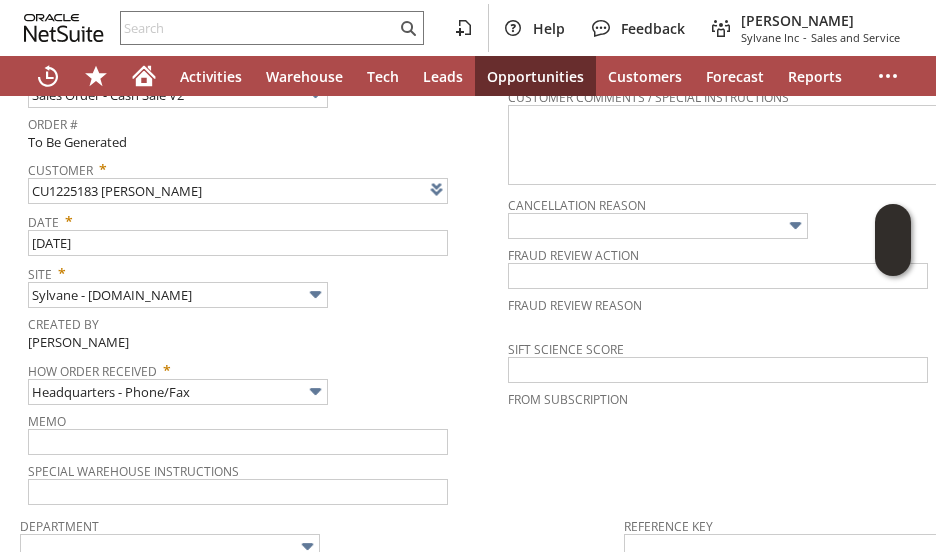 click on "Created By" at bounding box center [263, 321] 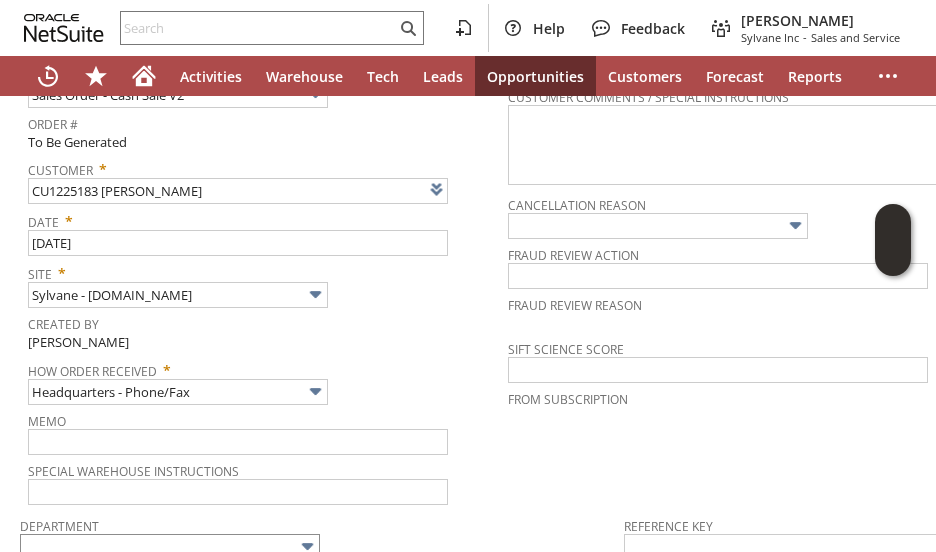 scroll, scrollTop: 400, scrollLeft: 0, axis: vertical 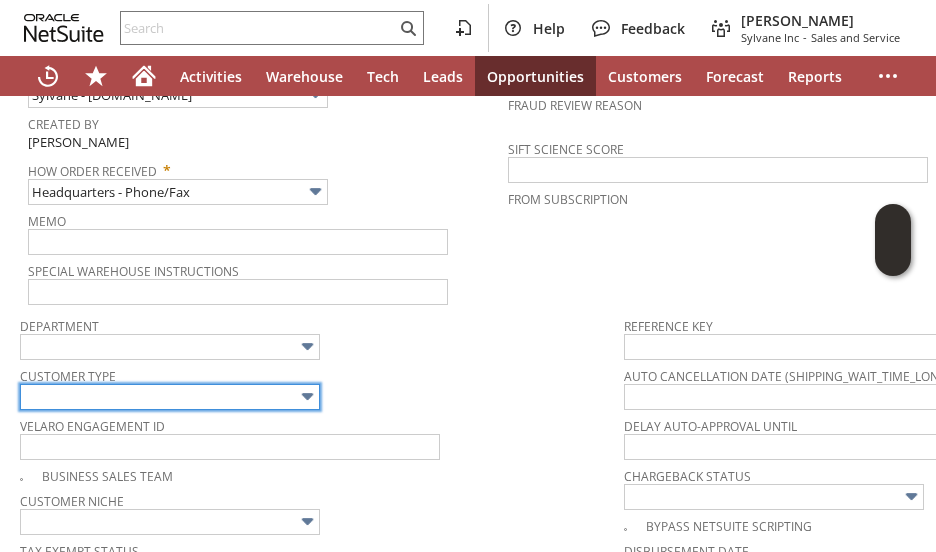 click at bounding box center [170, 397] 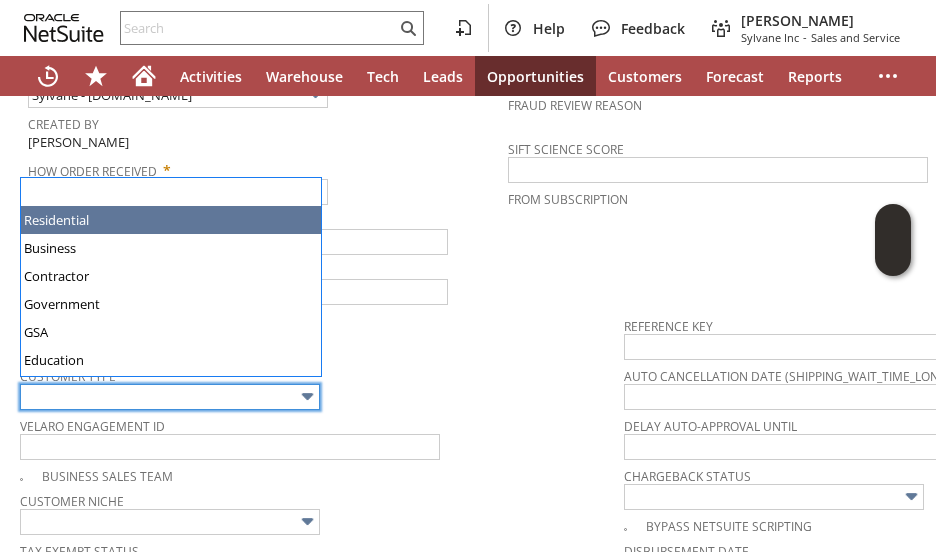 type on "Residential" 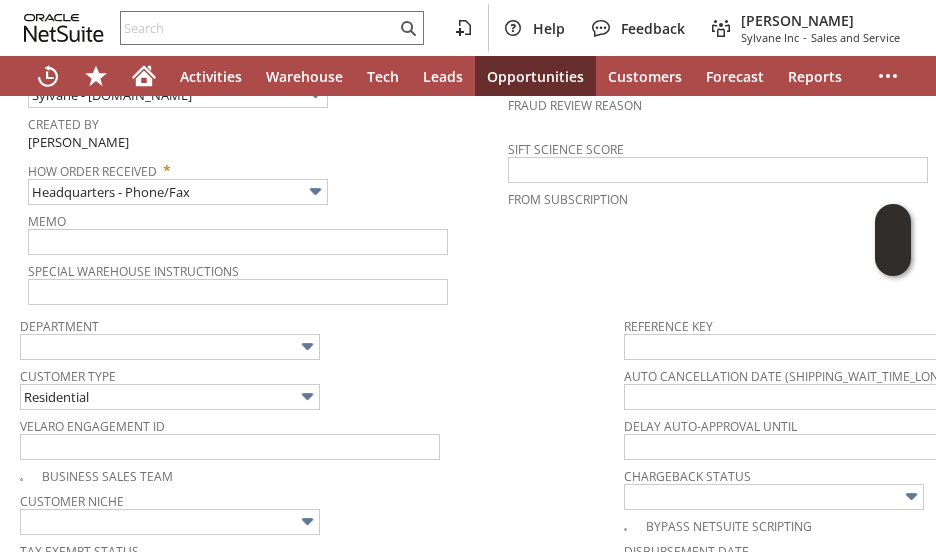 drag, startPoint x: 436, startPoint y: 386, endPoint x: 446, endPoint y: 374, distance: 15.6205 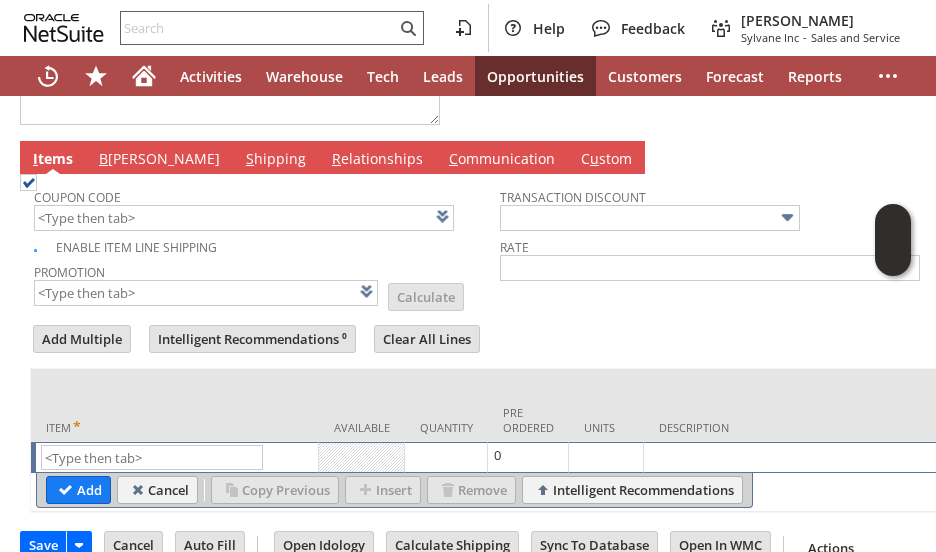 scroll, scrollTop: 1060, scrollLeft: 0, axis: vertical 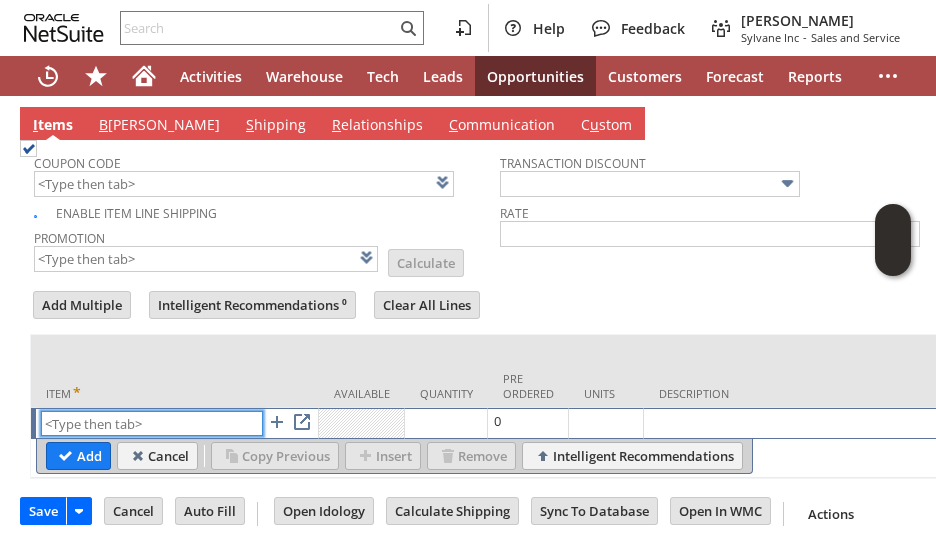 click at bounding box center [152, 423] 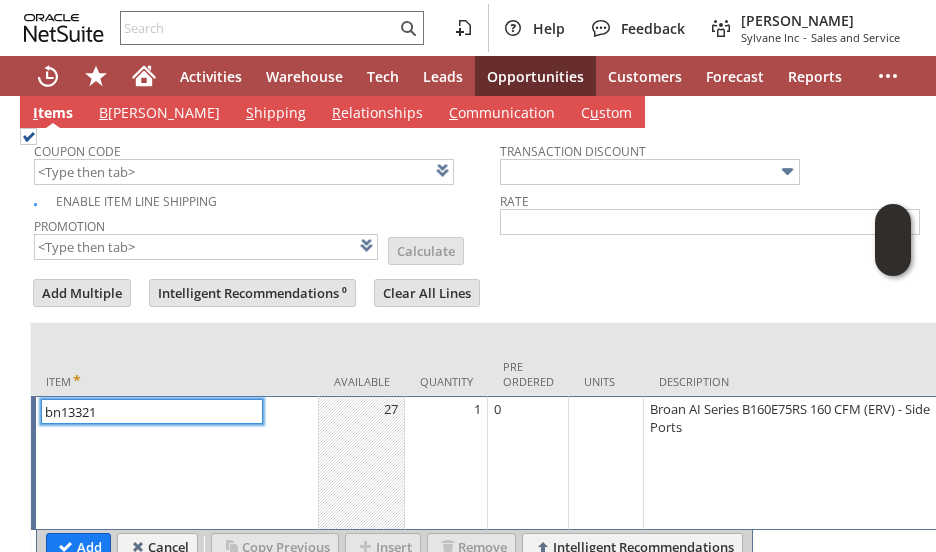 scroll, scrollTop: 1160, scrollLeft: 0, axis: vertical 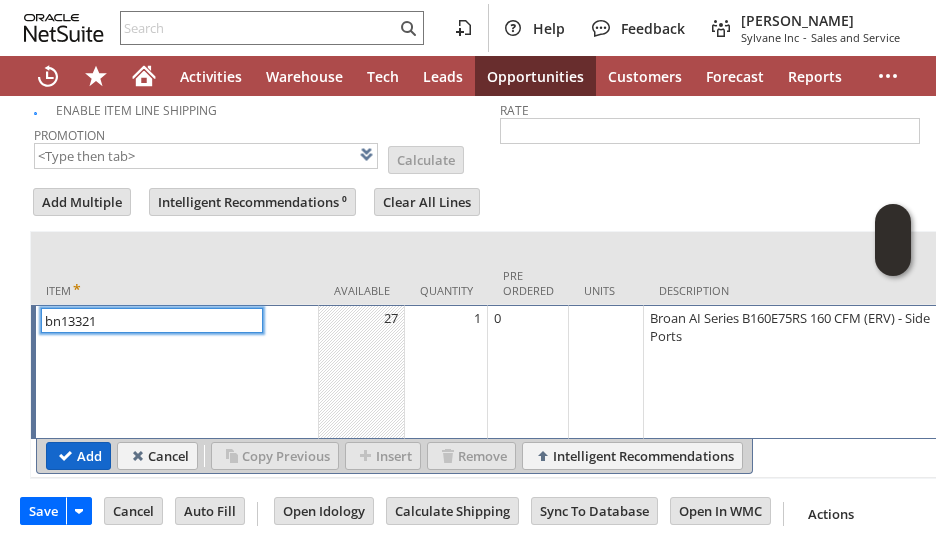 type on "bn13321" 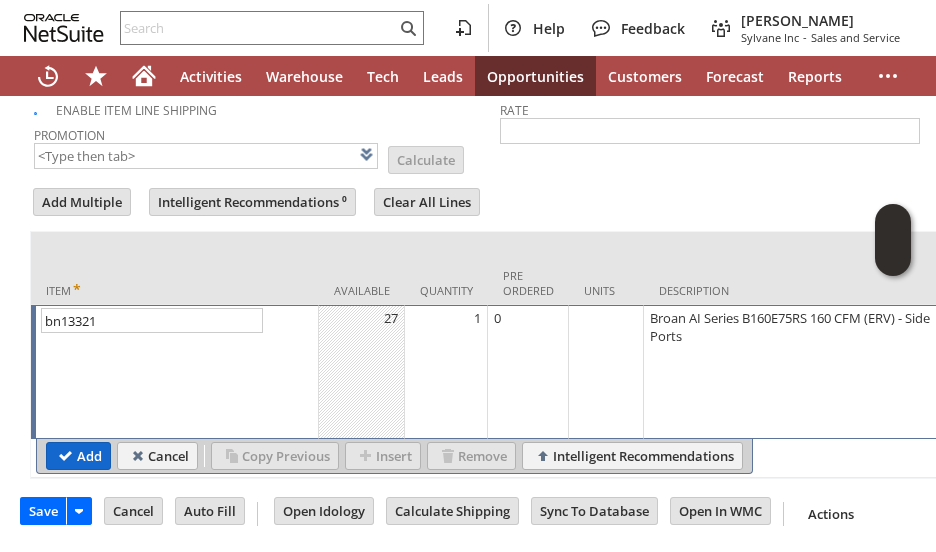 click on "Add" at bounding box center (78, 456) 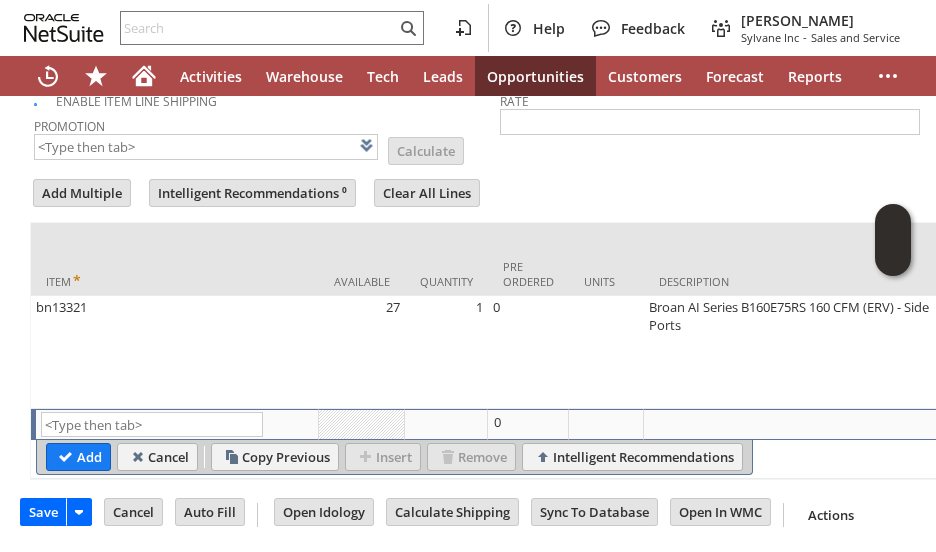 type on "Intelligent Recommendations¹⁰" 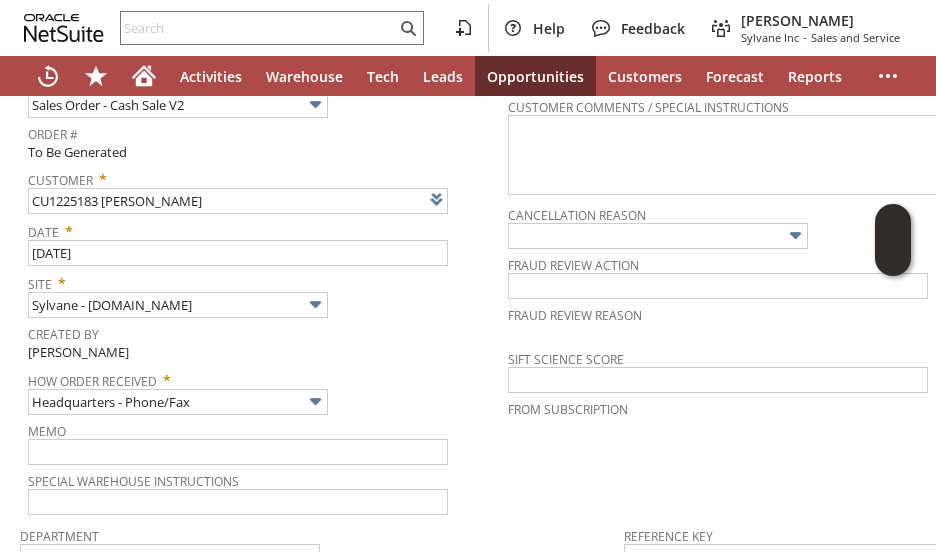 scroll, scrollTop: 0, scrollLeft: 0, axis: both 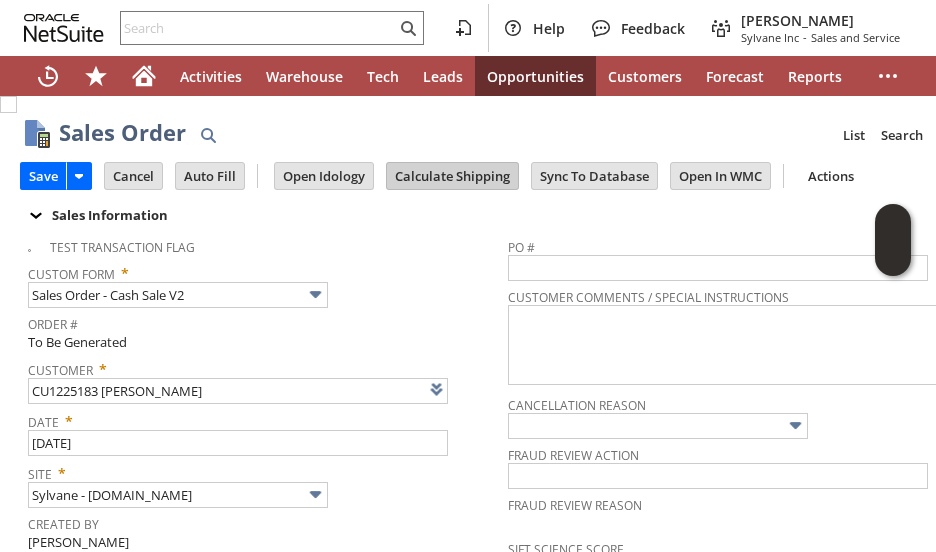 click on "Calculate Shipping" at bounding box center [452, 176] 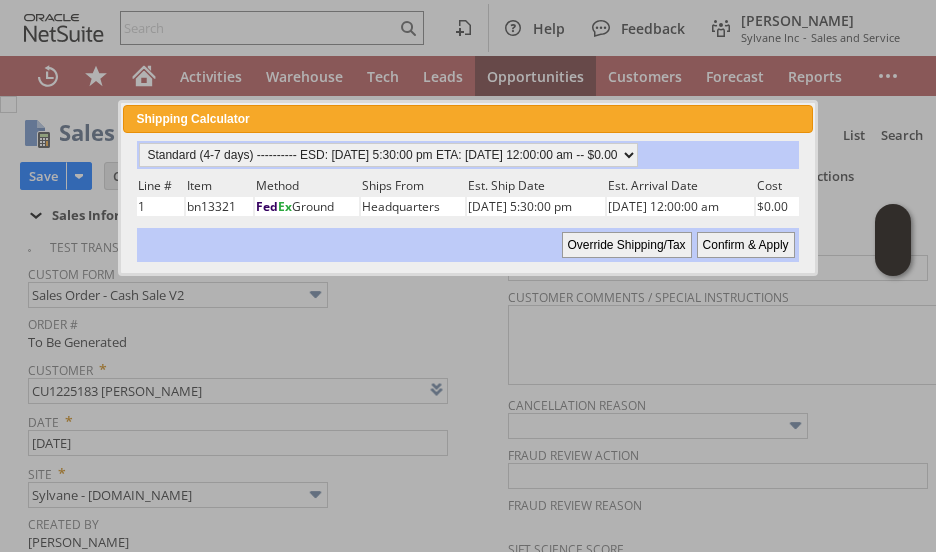 click on "Confirm & Apply" at bounding box center (746, 245) 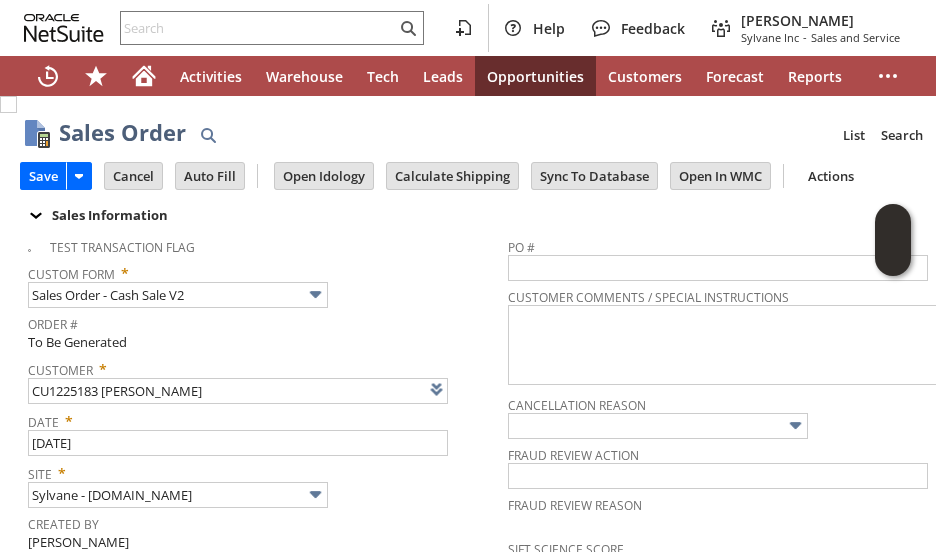 type 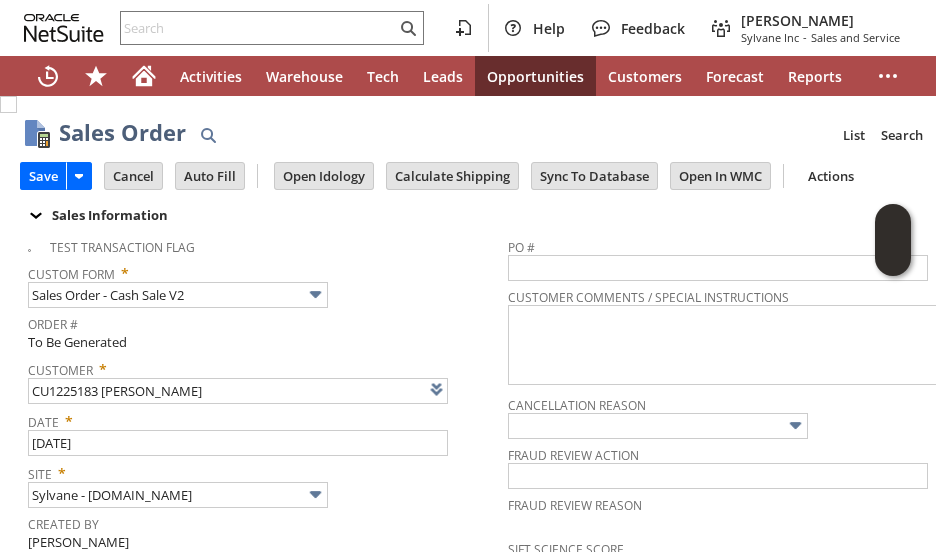 type on "Add" 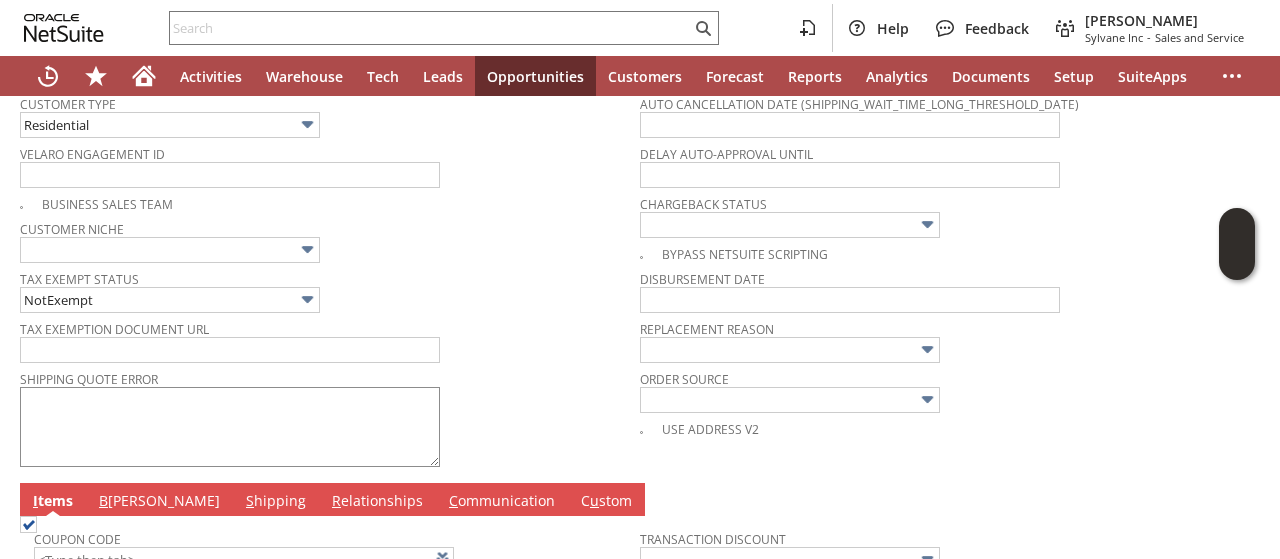 scroll, scrollTop: 772, scrollLeft: 0, axis: vertical 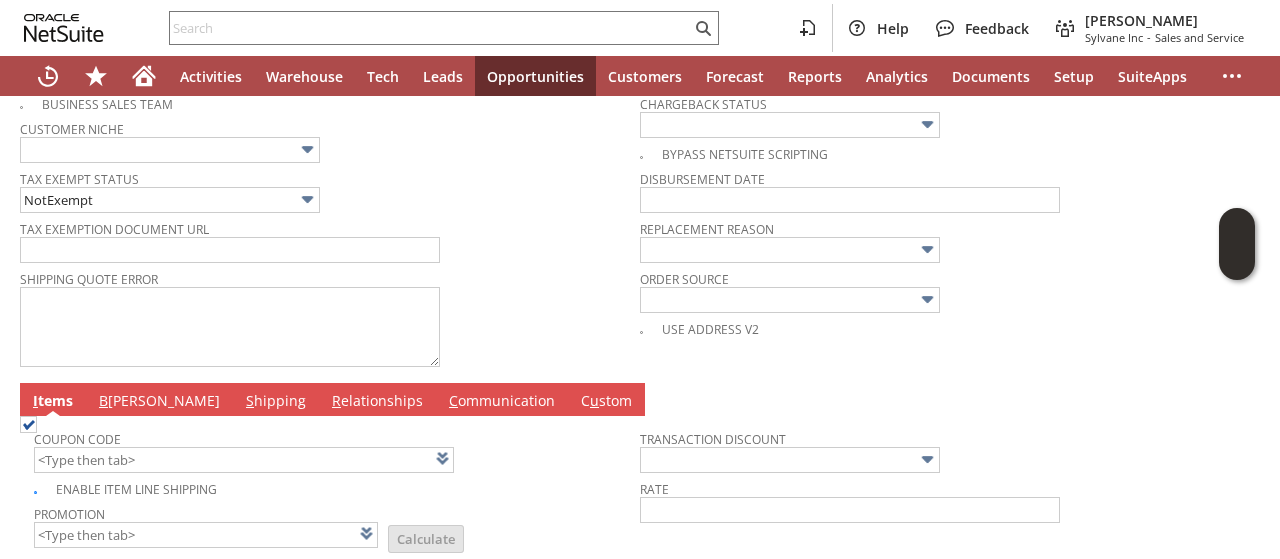 click on "B [PERSON_NAME]" at bounding box center [159, 402] 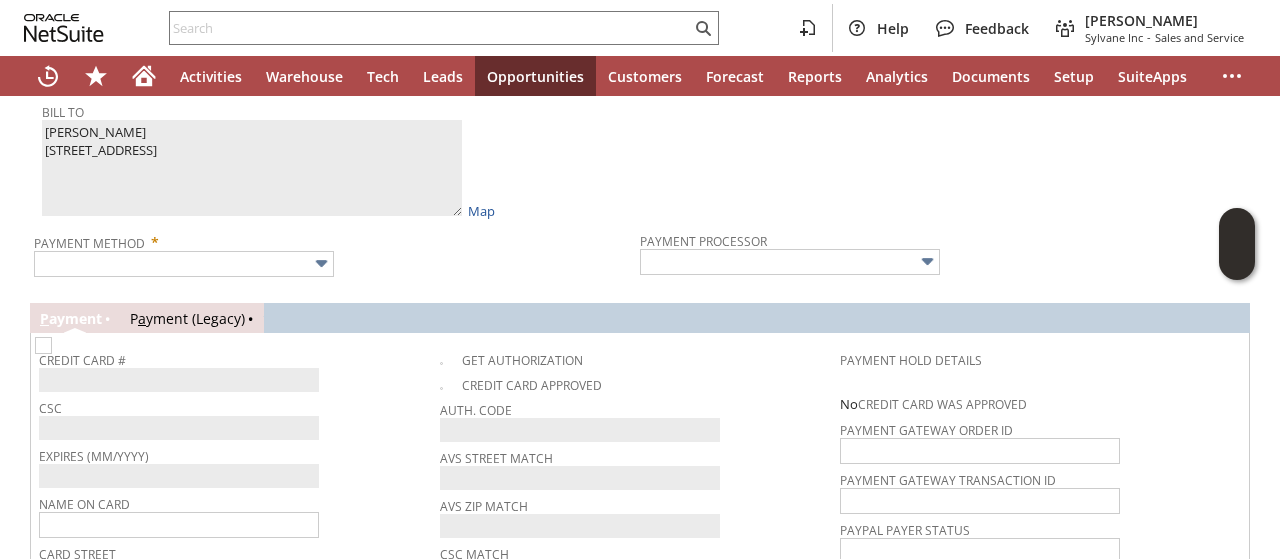 scroll, scrollTop: 1272, scrollLeft: 0, axis: vertical 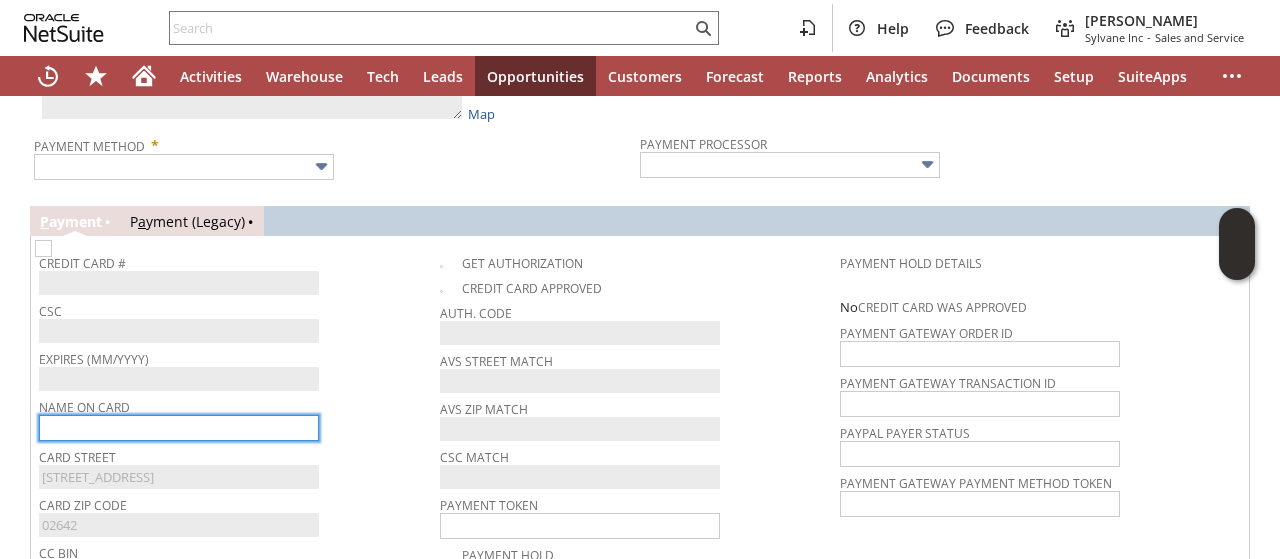 click at bounding box center (179, 428) 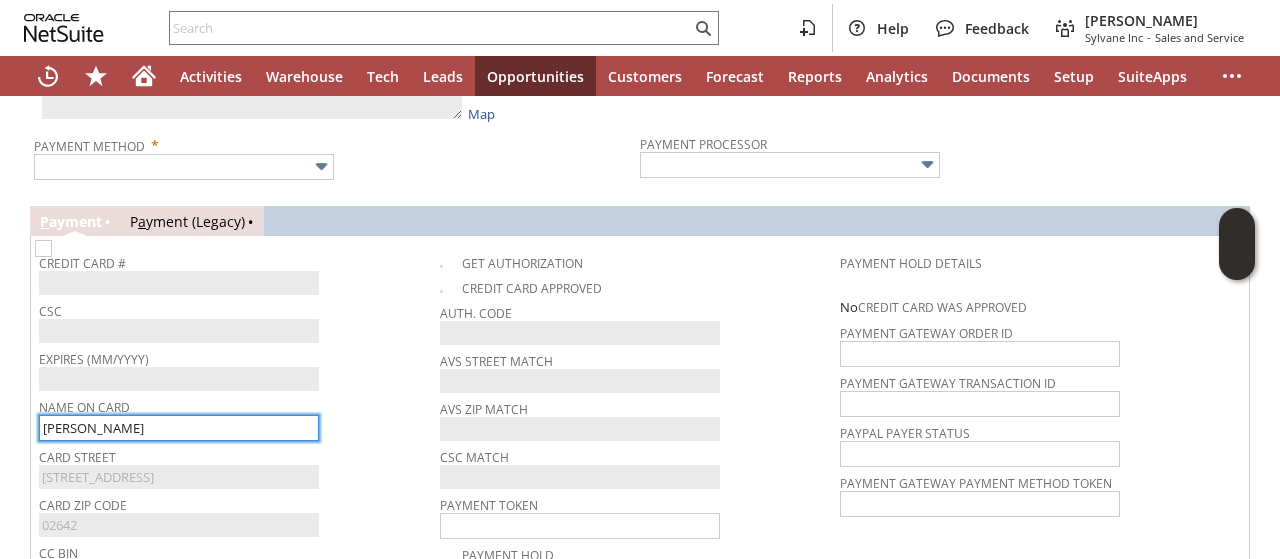 type on "Paul Murray" 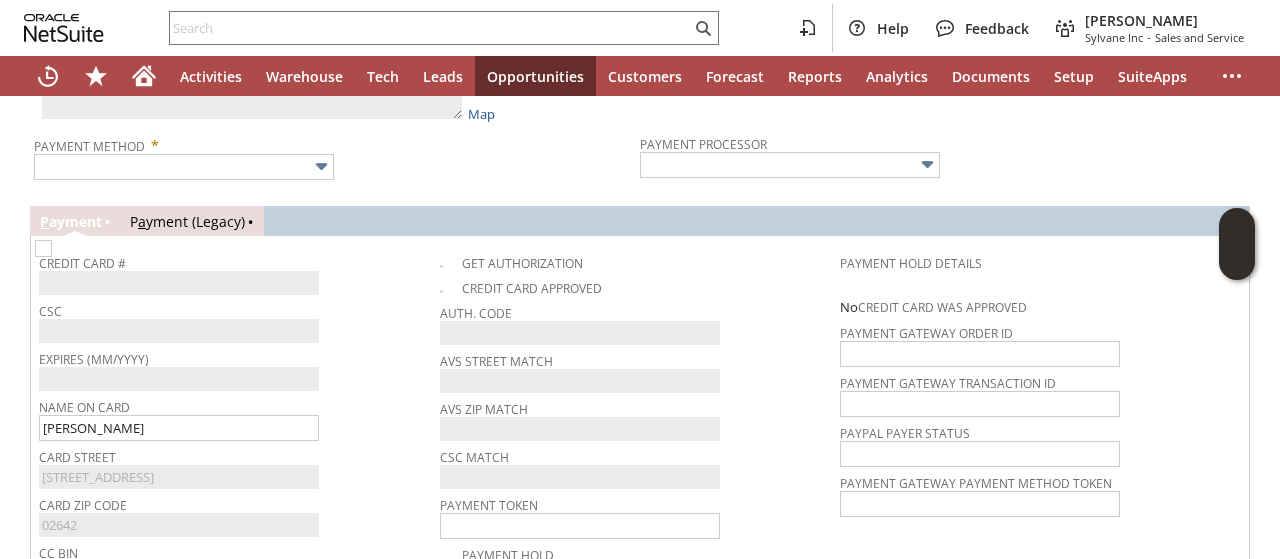 drag, startPoint x: 420, startPoint y: 415, endPoint x: 393, endPoint y: 403, distance: 29.546574 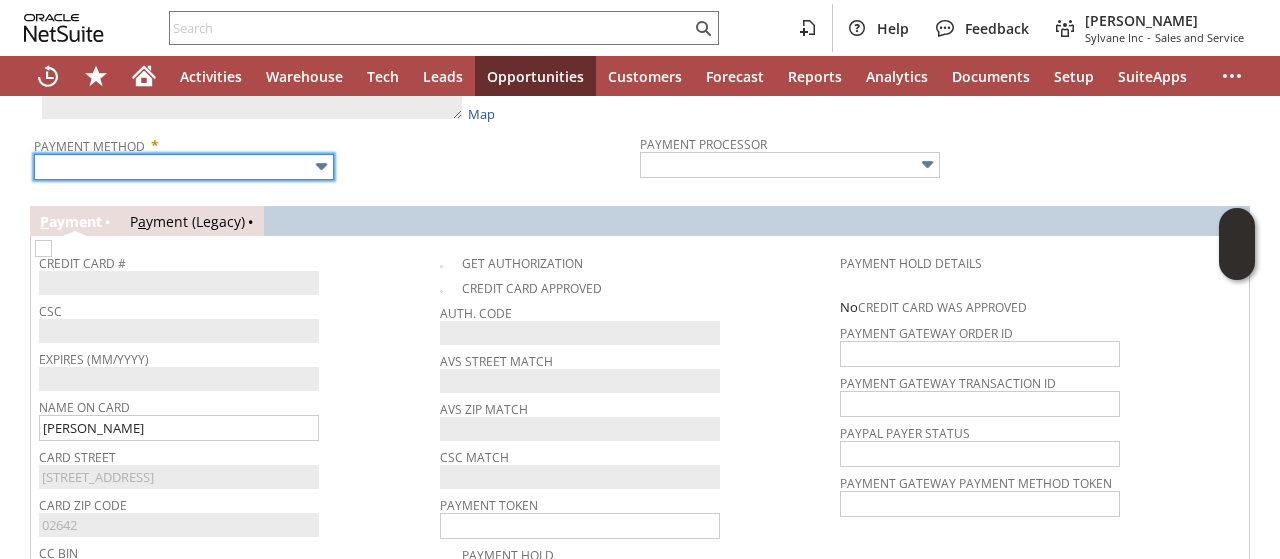 click at bounding box center [184, 167] 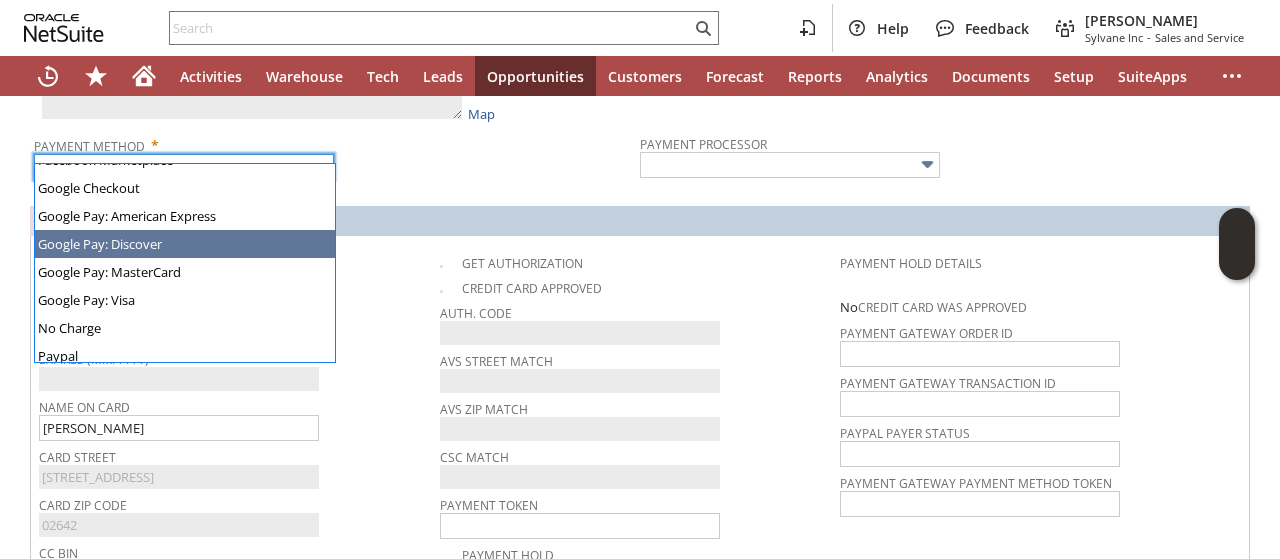 scroll, scrollTop: 558, scrollLeft: 0, axis: vertical 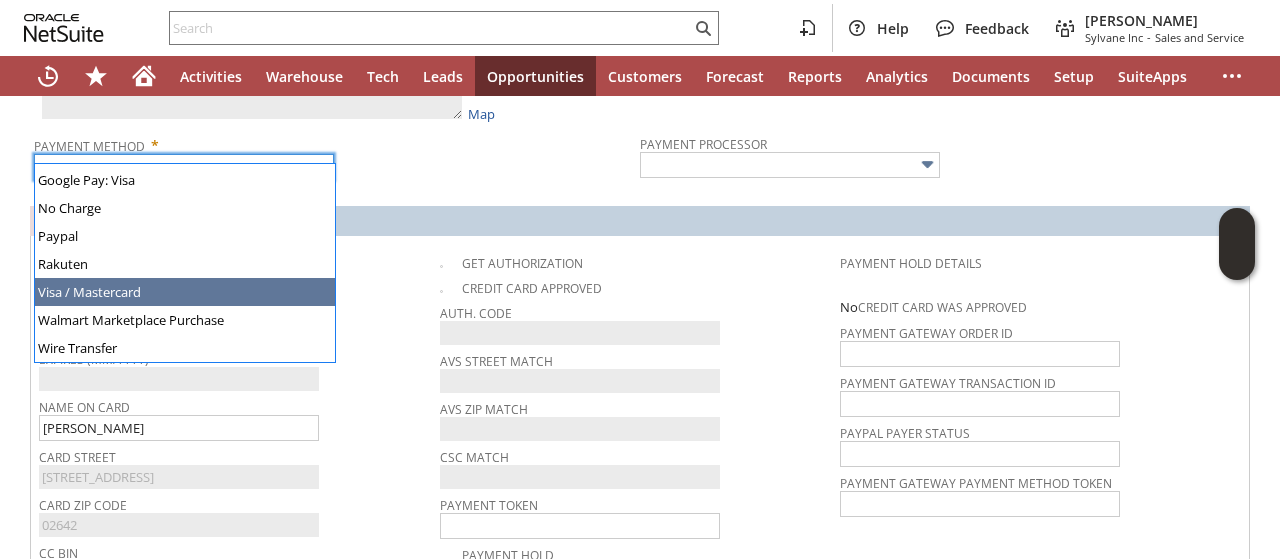 type on "Visa / Mastercard" 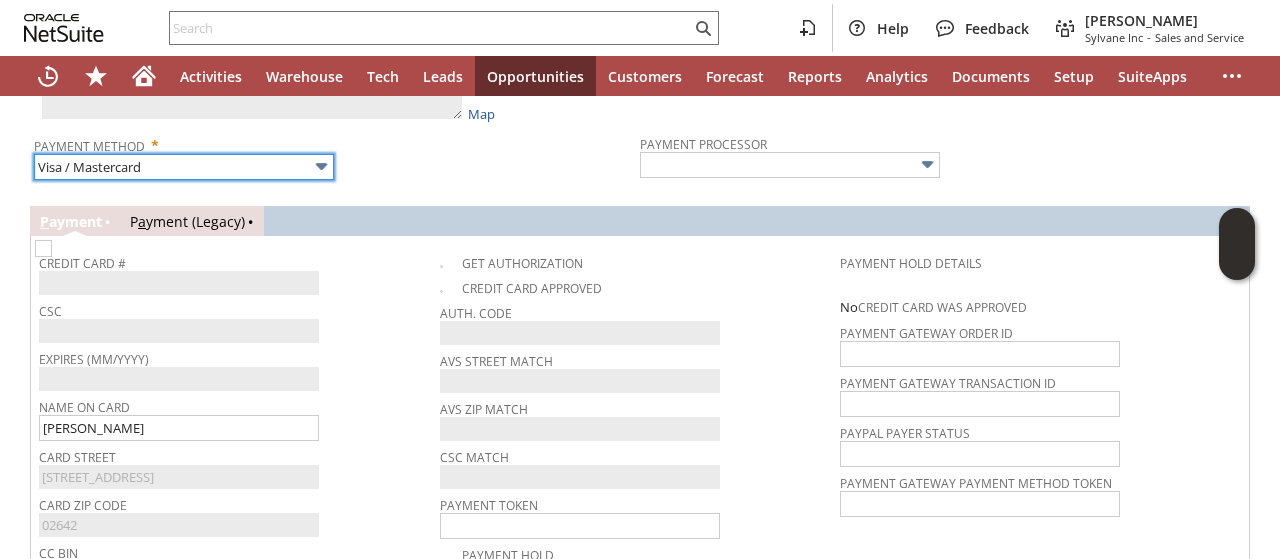 type on "Braintree" 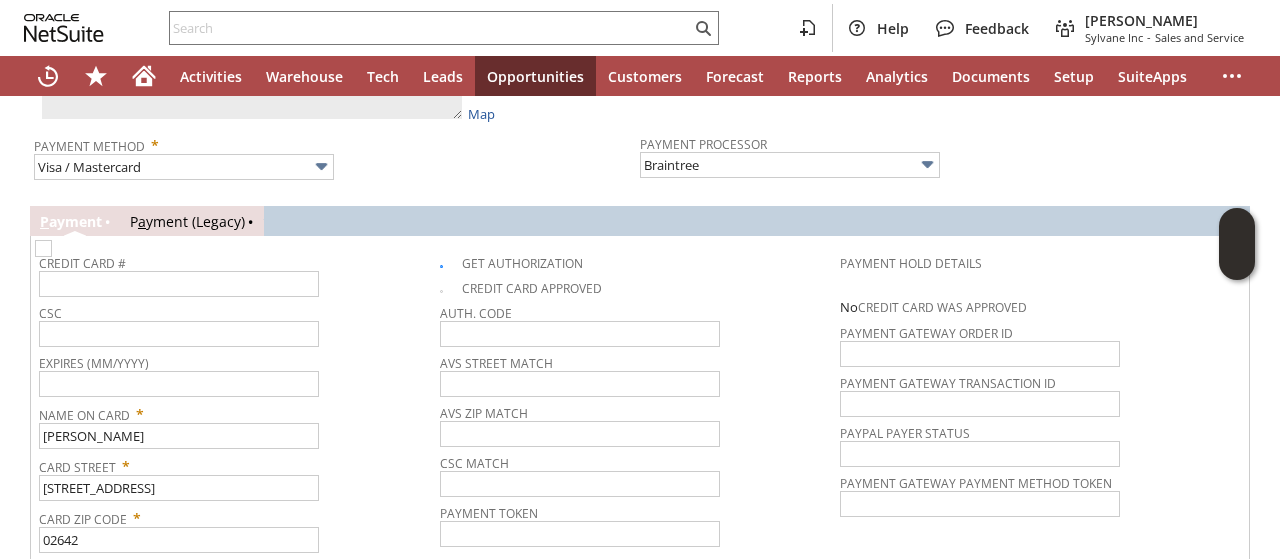 click on "CSC" at bounding box center [234, 323] 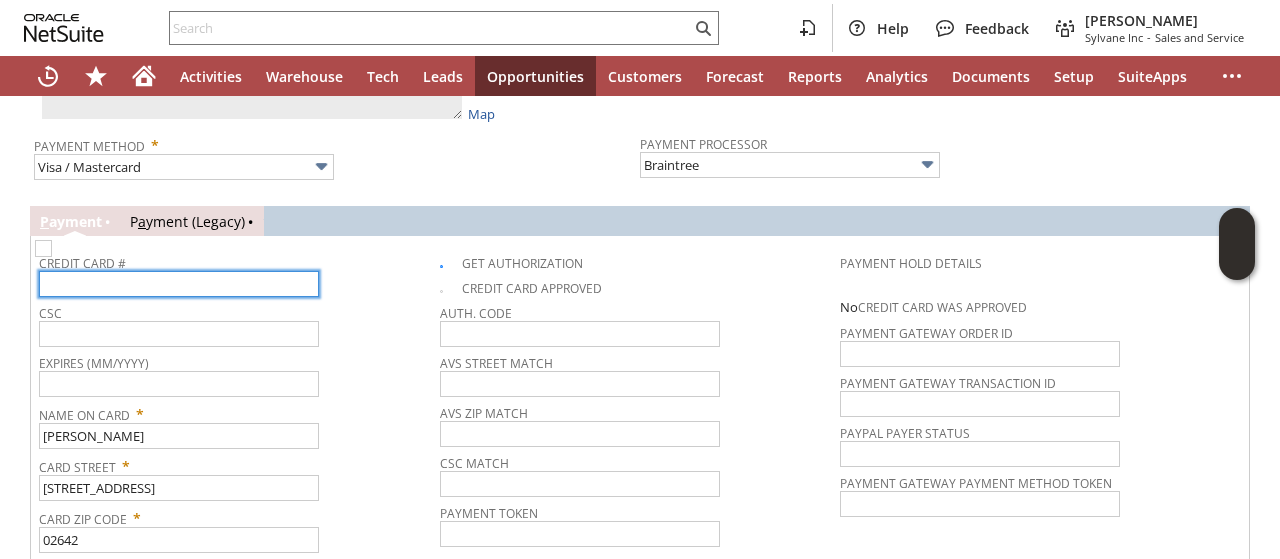 click at bounding box center [179, 284] 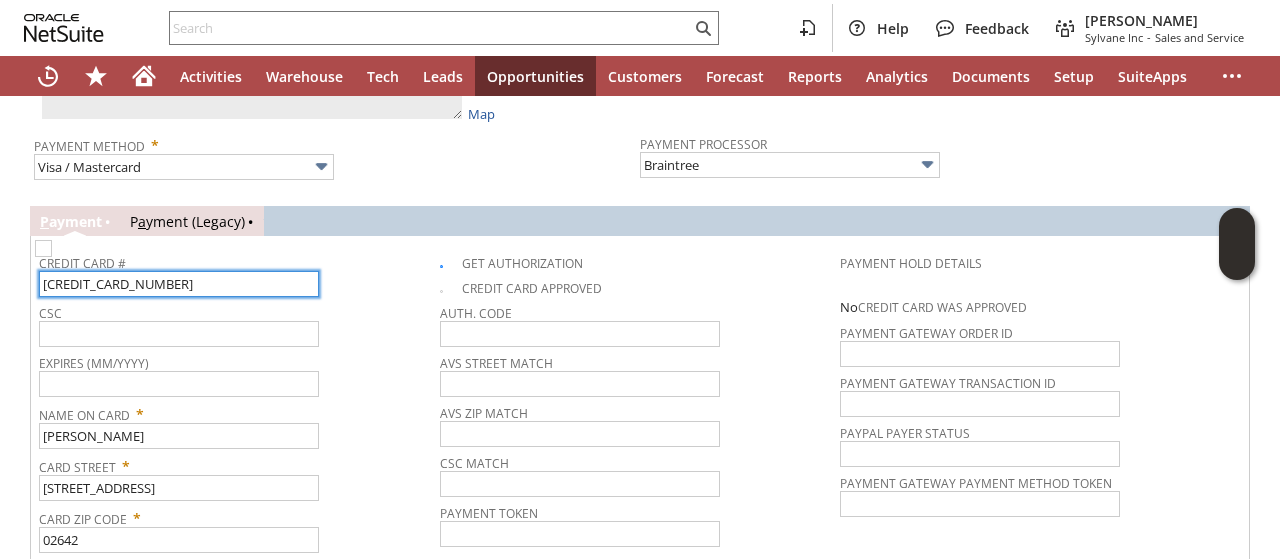 type on "5207961300002147" 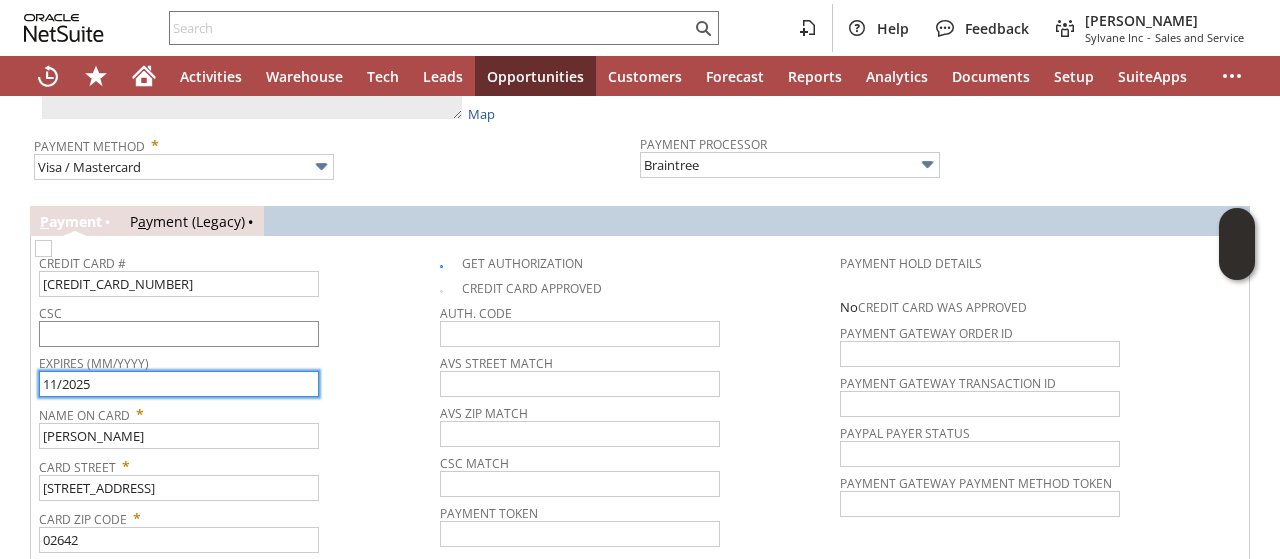 type on "11/2025" 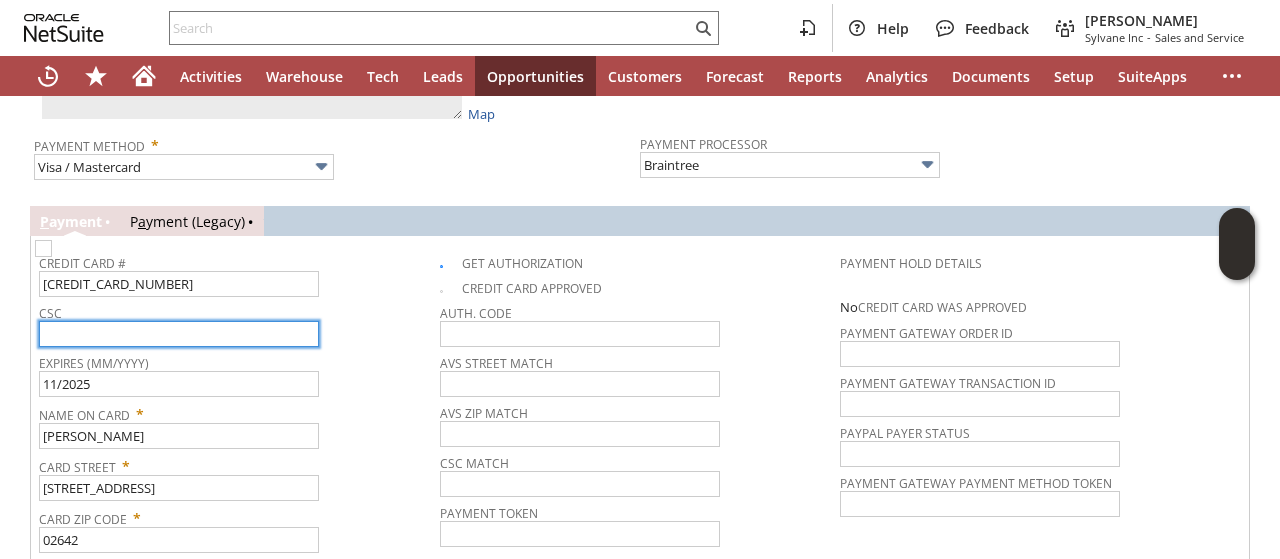 click at bounding box center (179, 334) 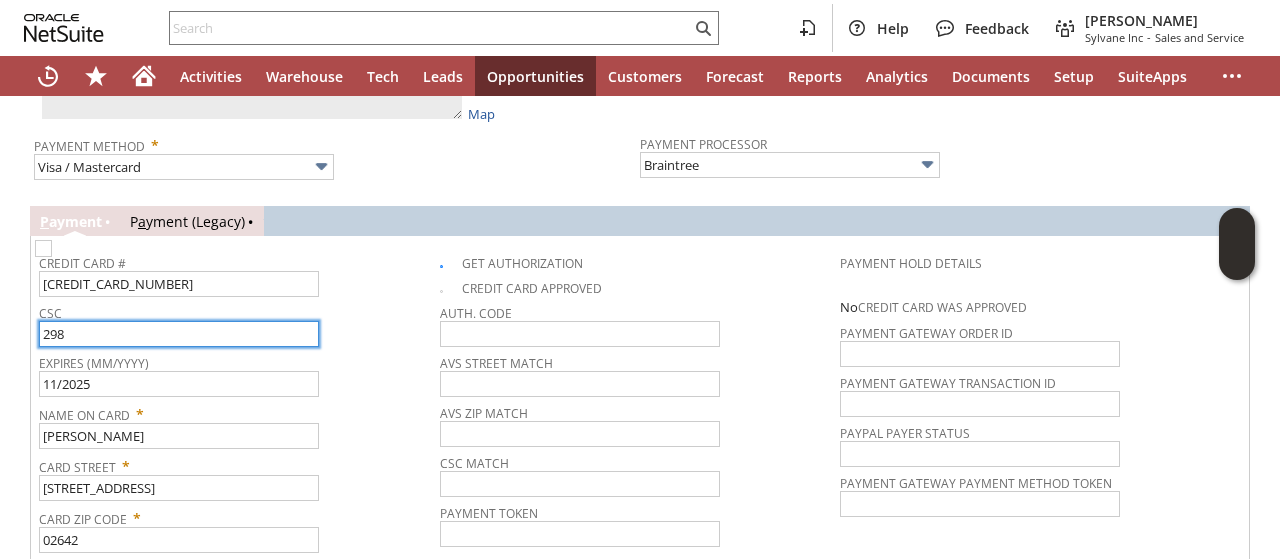 type on "298" 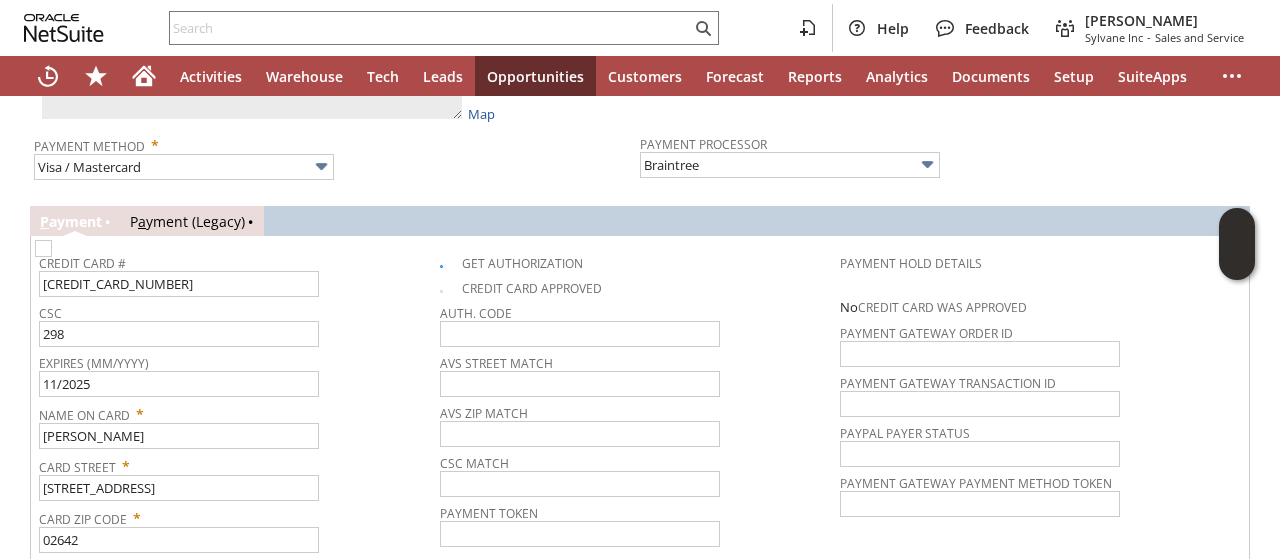 click on "Credit Card #
5207961300002147" at bounding box center (234, 273) 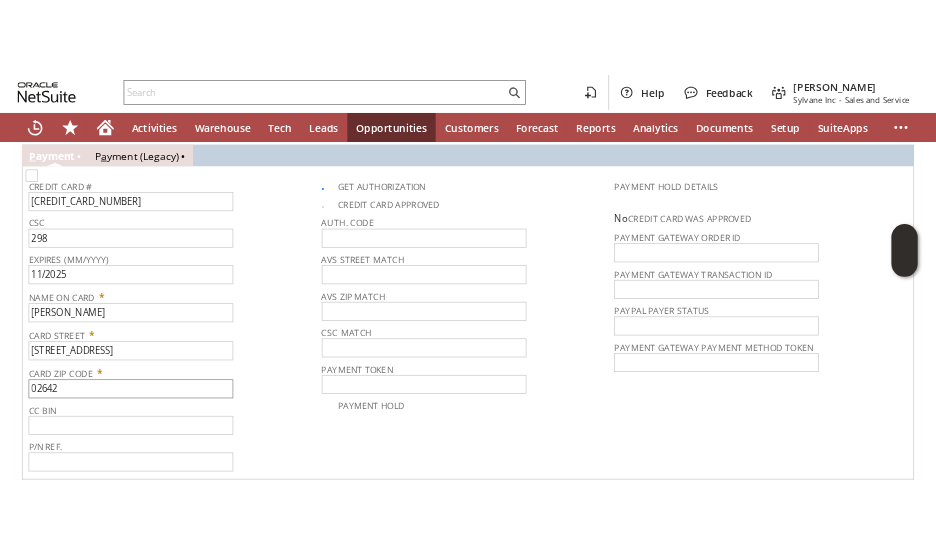 scroll, scrollTop: 1428, scrollLeft: 0, axis: vertical 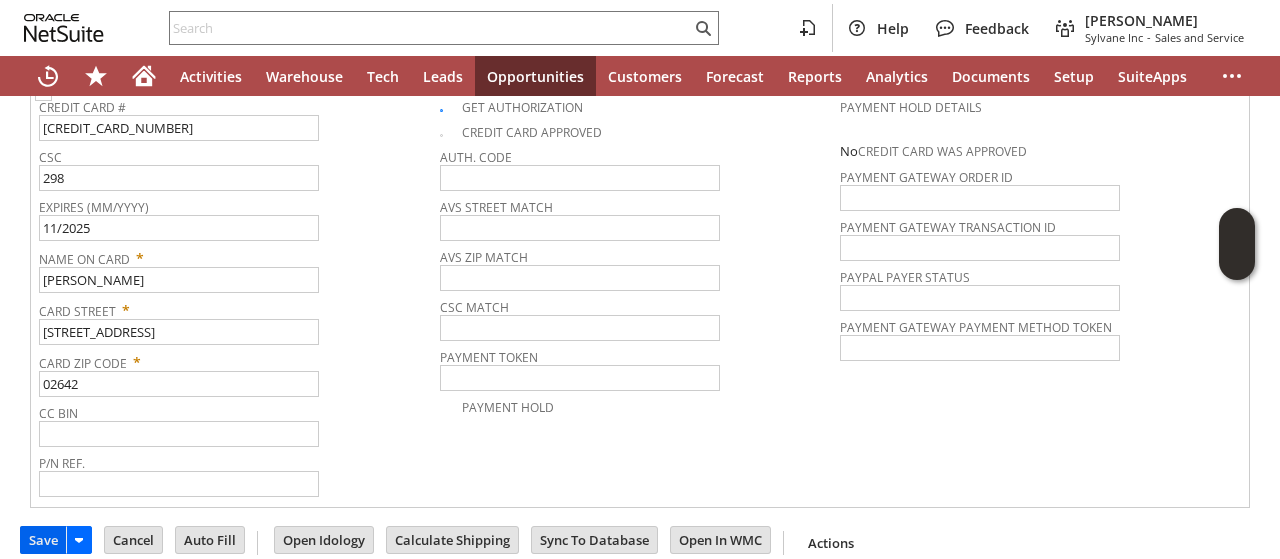 click on "Save" at bounding box center [43, 540] 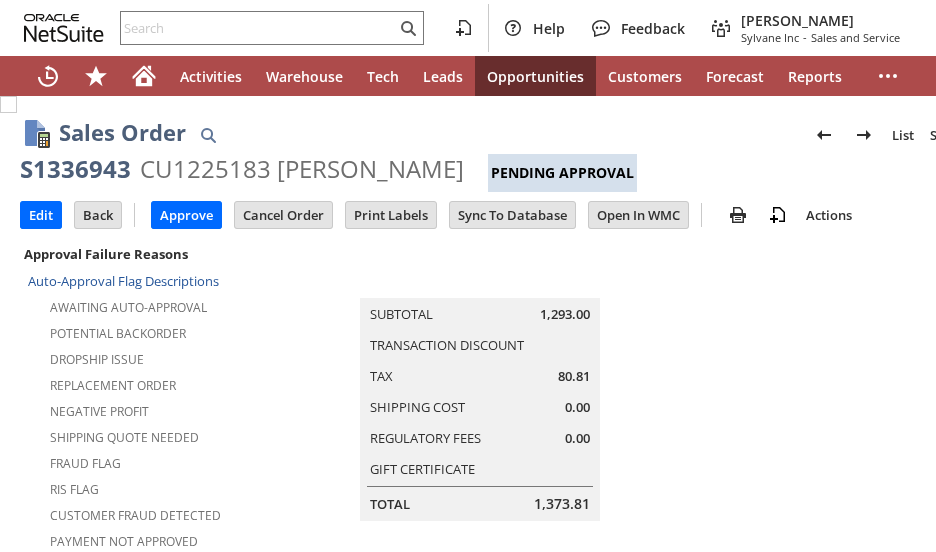 scroll, scrollTop: 0, scrollLeft: 0, axis: both 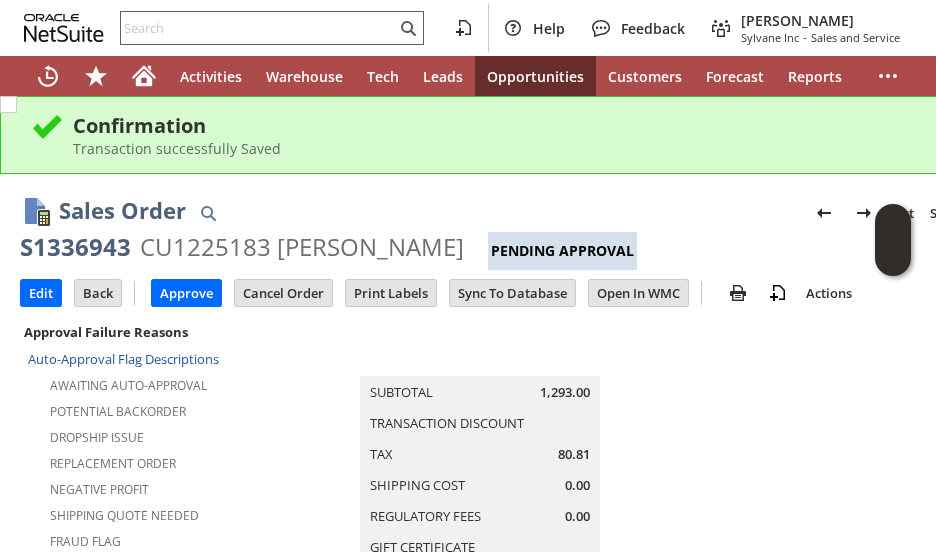 click at bounding box center (258, 28) 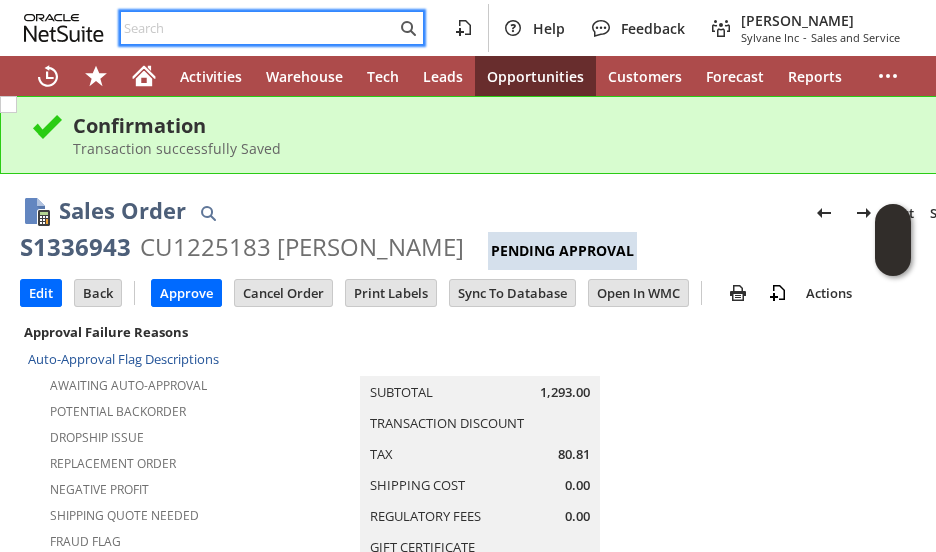 paste on "7579015800" 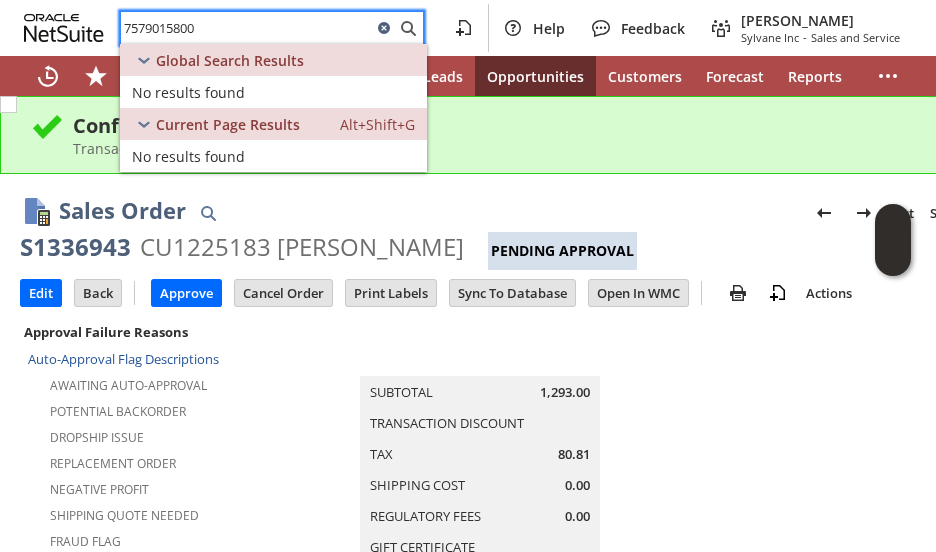 type on "7579015800" 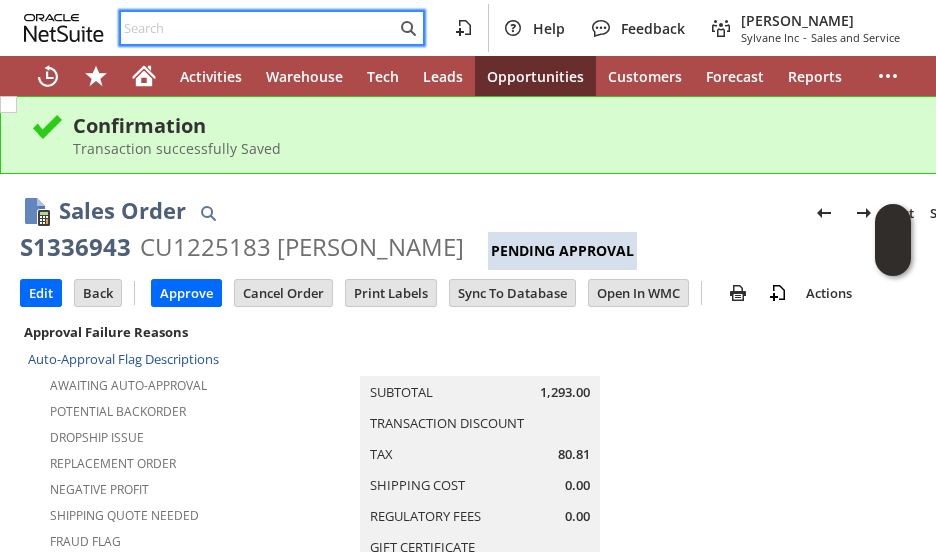 click at bounding box center (258, 28) 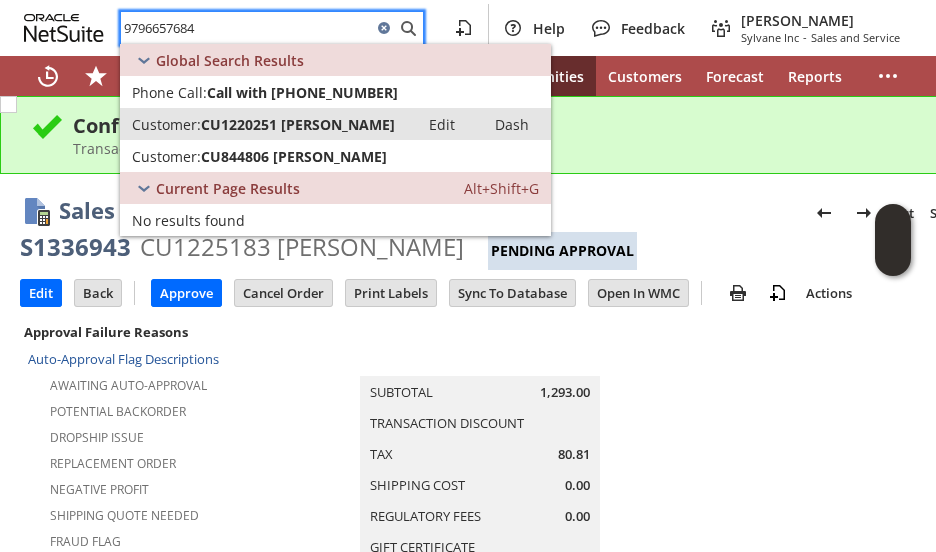 type on "9796657684" 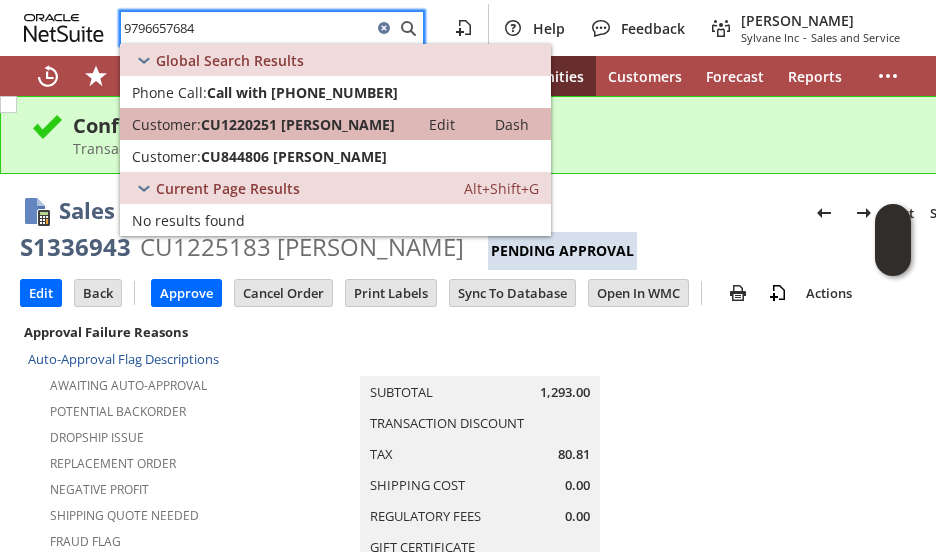 click on "CU1220251 [PERSON_NAME]" at bounding box center [298, 124] 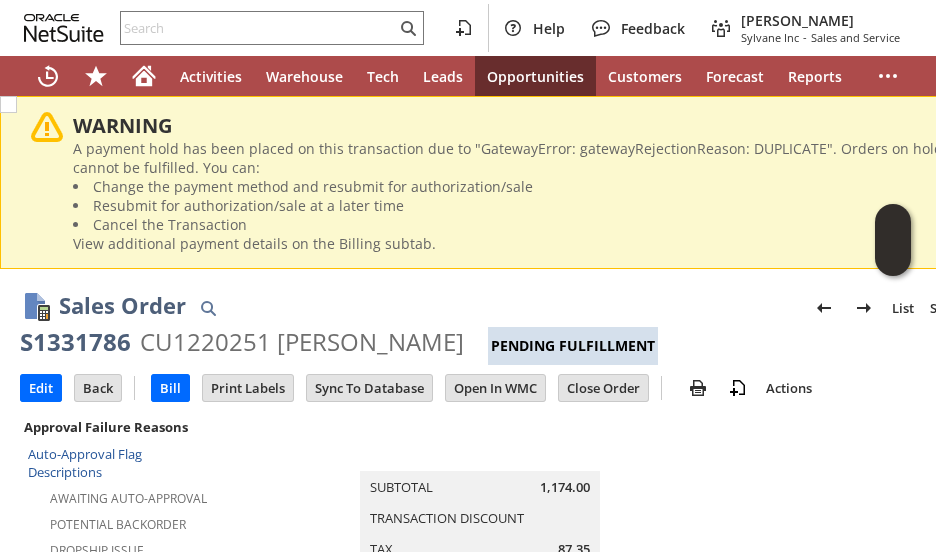 scroll, scrollTop: 0, scrollLeft: 0, axis: both 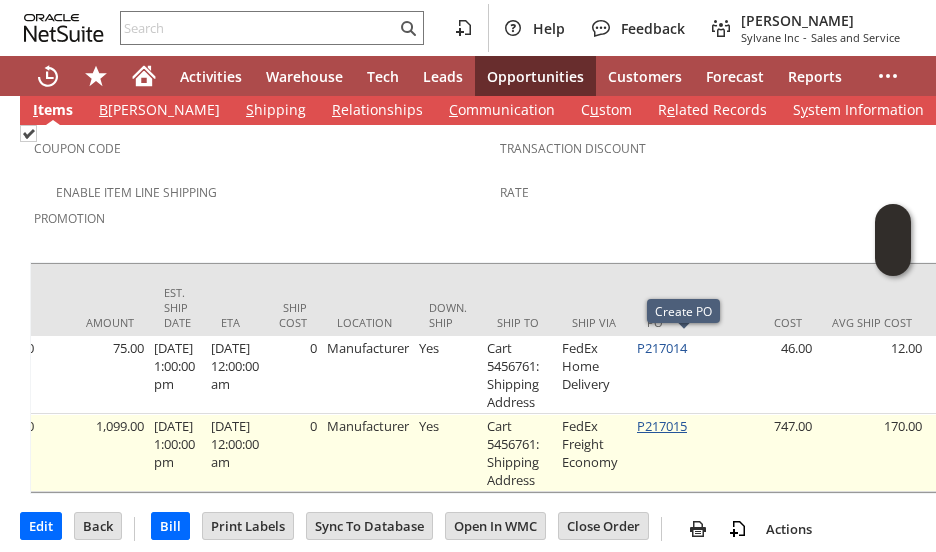 click on "P217015" at bounding box center [662, 426] 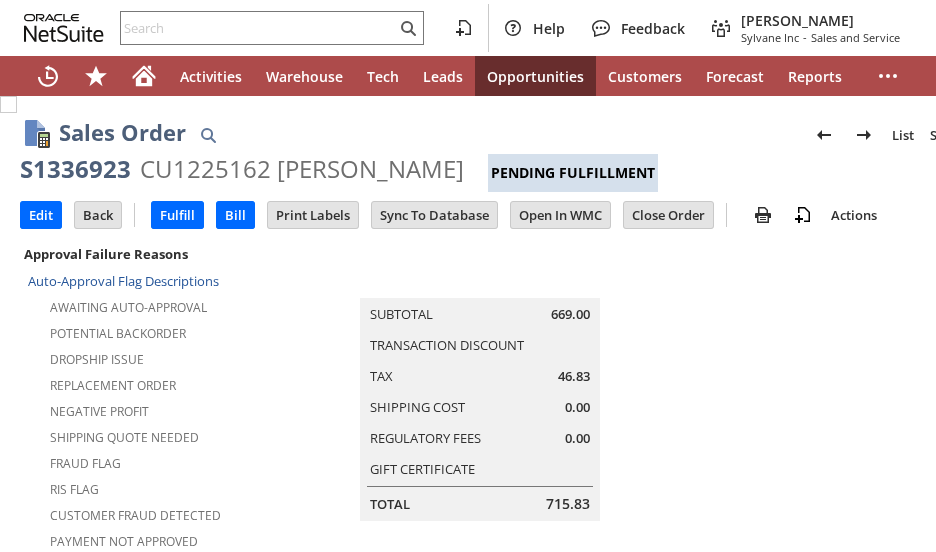 scroll, scrollTop: 0, scrollLeft: 0, axis: both 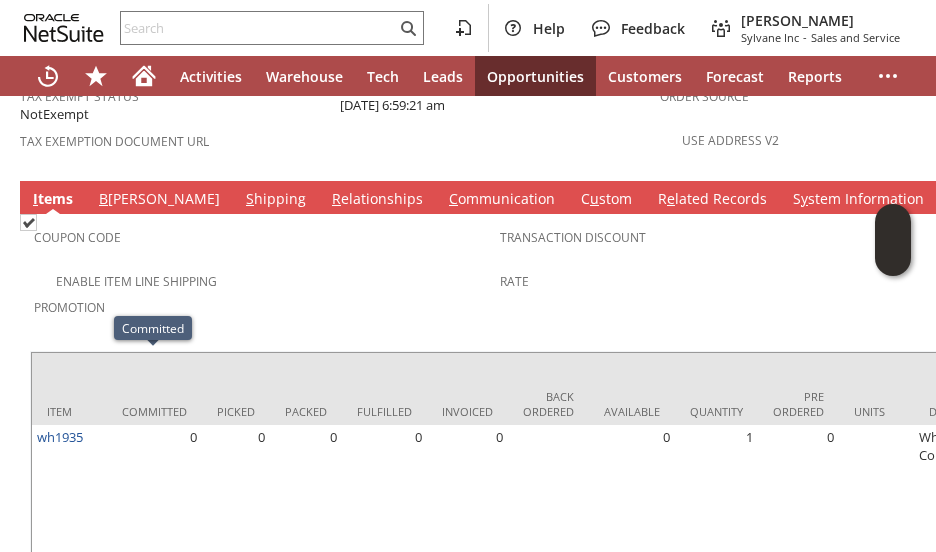 click on "S hipping" at bounding box center (276, 200) 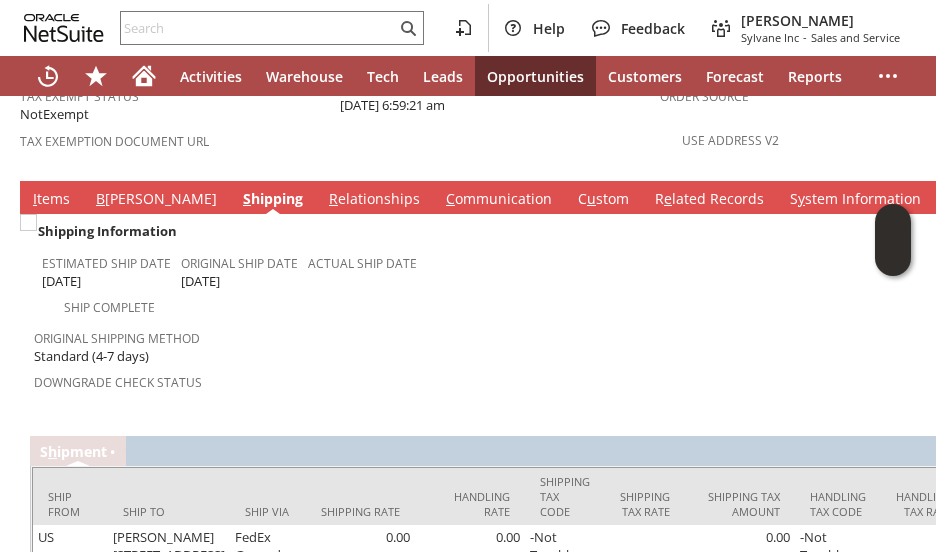 click on "B [PERSON_NAME]" at bounding box center (156, 200) 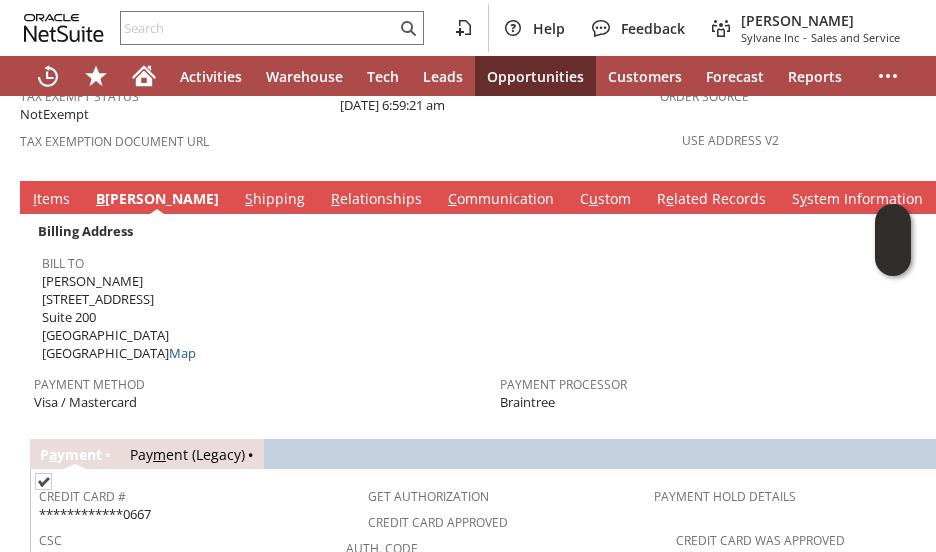 click on "S hipping" at bounding box center [275, 200] 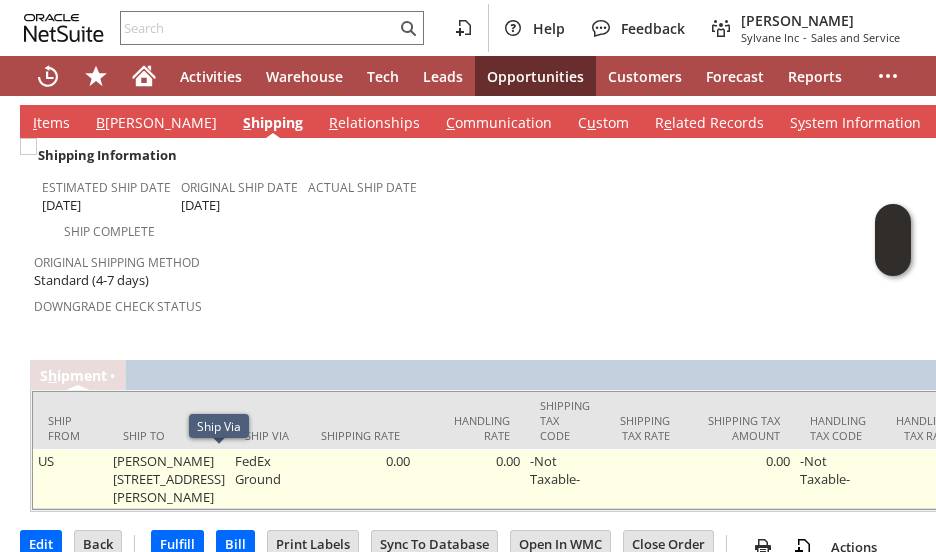 scroll, scrollTop: 1590, scrollLeft: 0, axis: vertical 